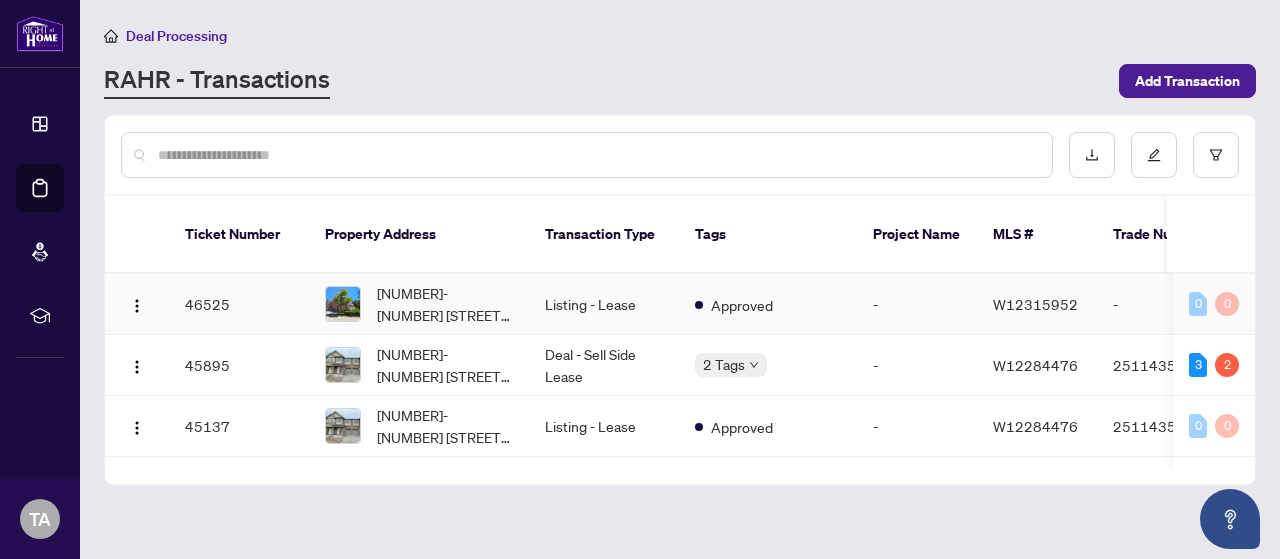 scroll, scrollTop: 0, scrollLeft: 0, axis: both 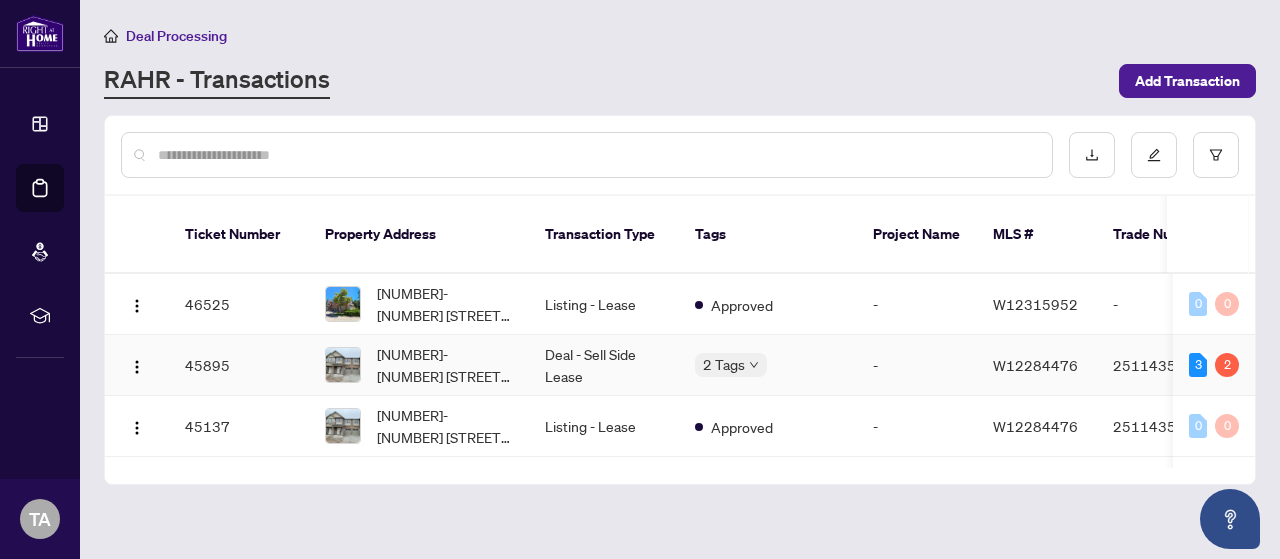 click on "Deal - Sell Side Lease" at bounding box center (604, 365) 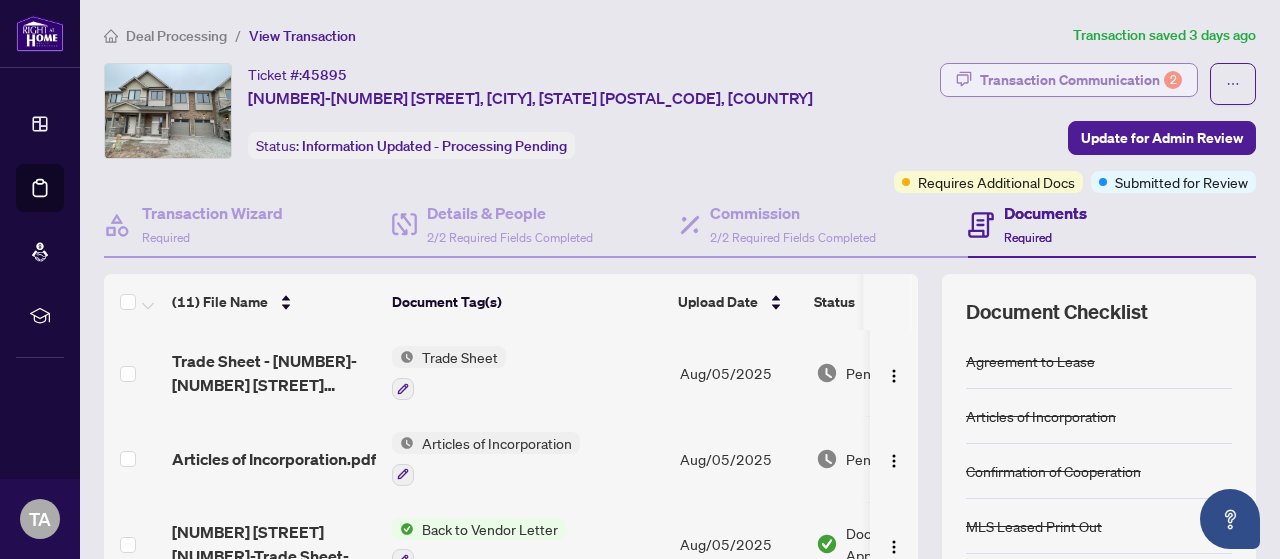 click on "Transaction Communication 2" at bounding box center [1081, 80] 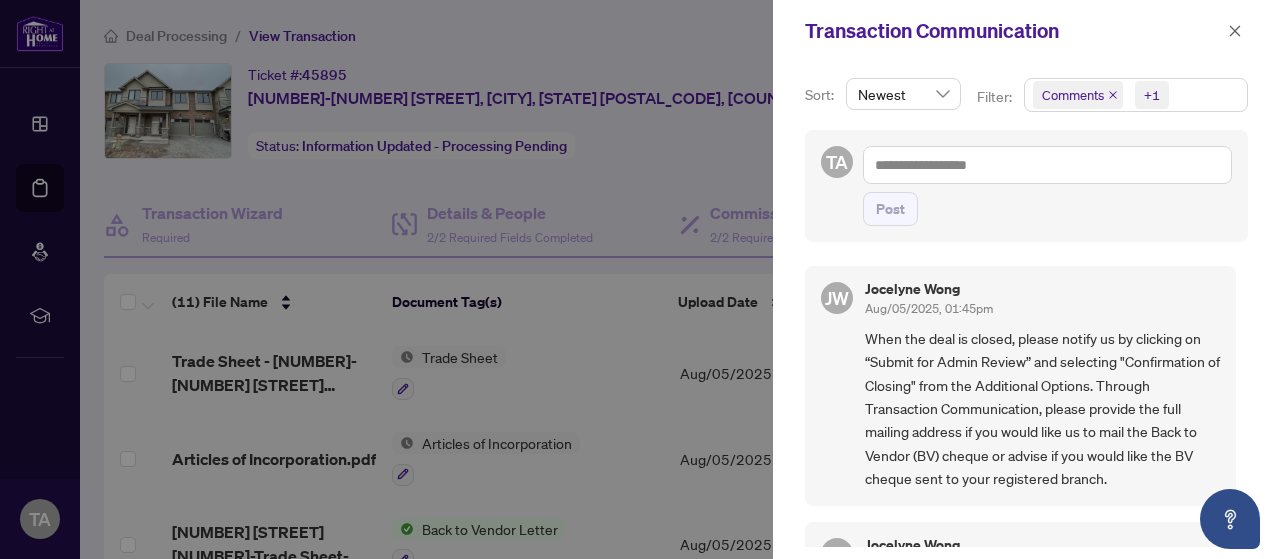click 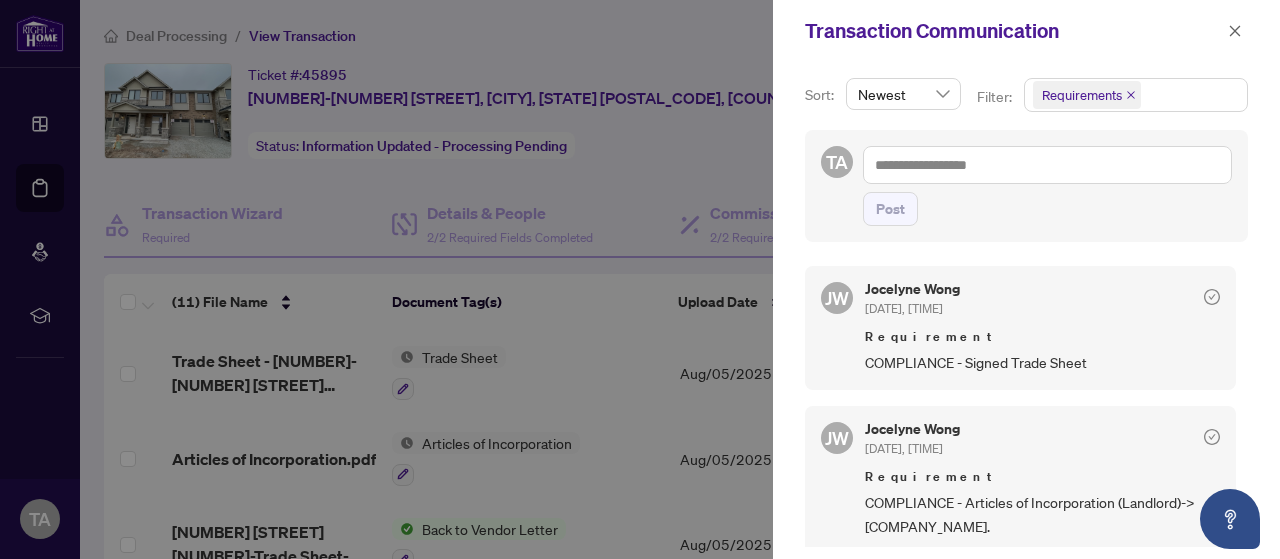 scroll, scrollTop: 4, scrollLeft: 0, axis: vertical 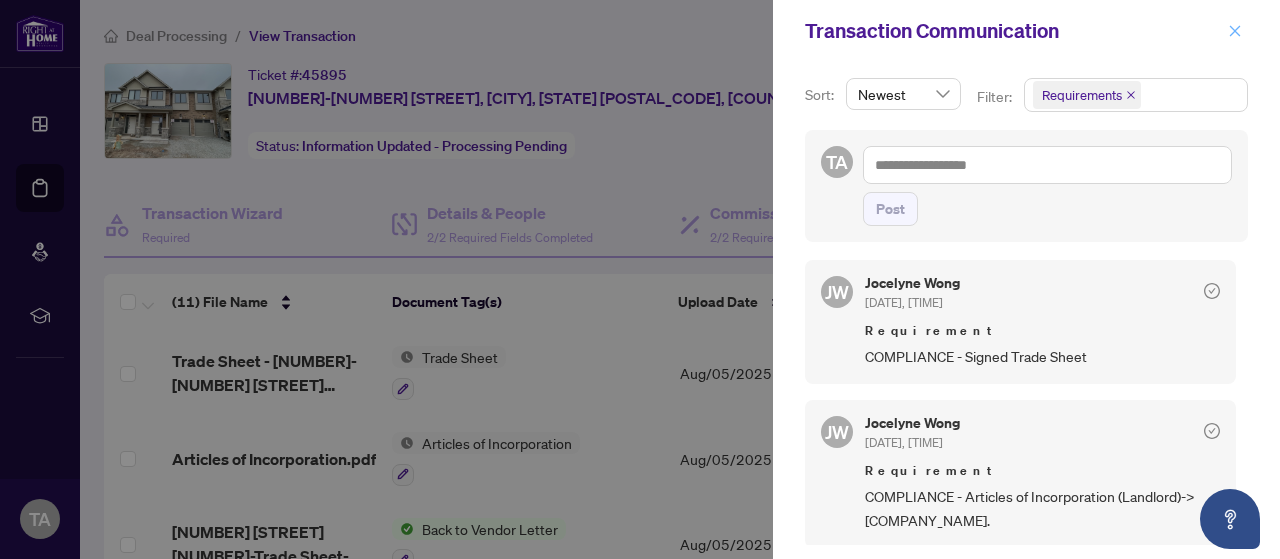 click 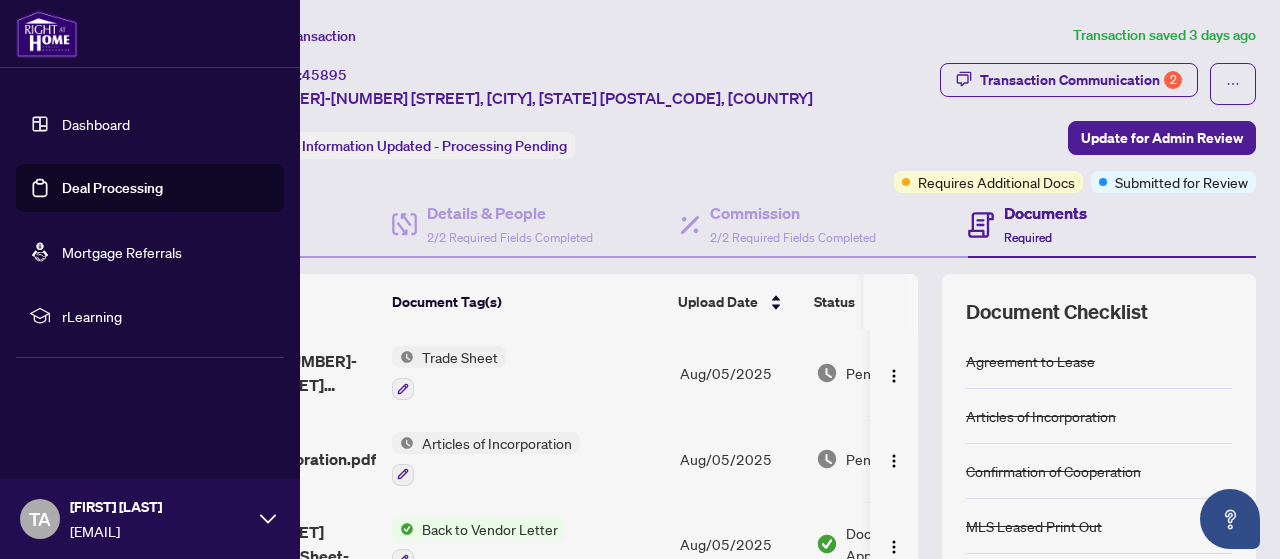 click on "Deal Processing" at bounding box center (112, 188) 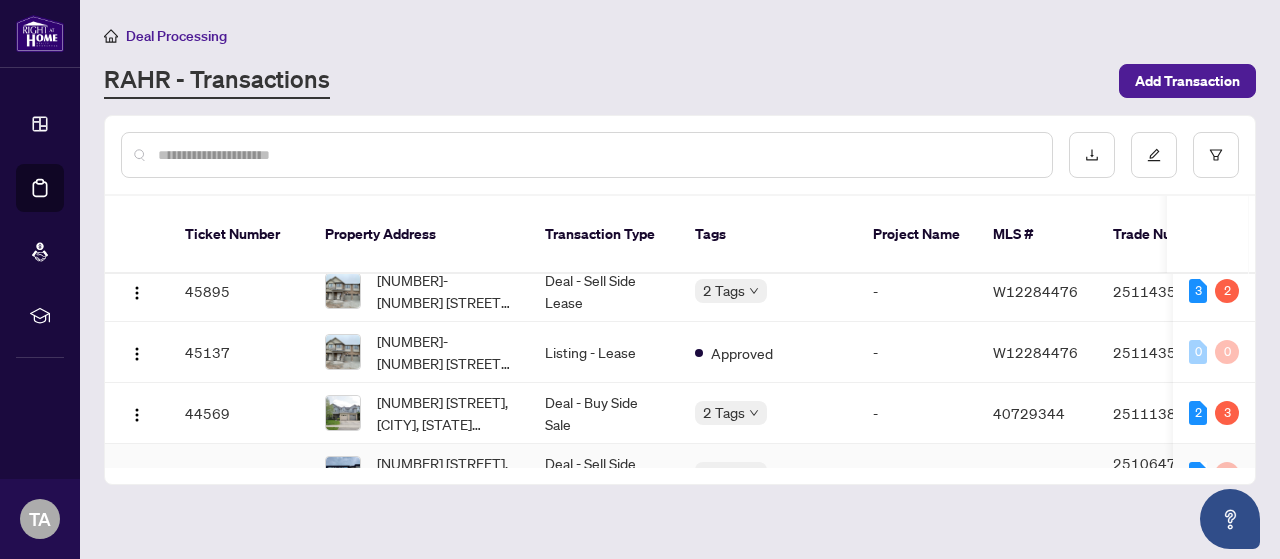 scroll, scrollTop: 100, scrollLeft: 0, axis: vertical 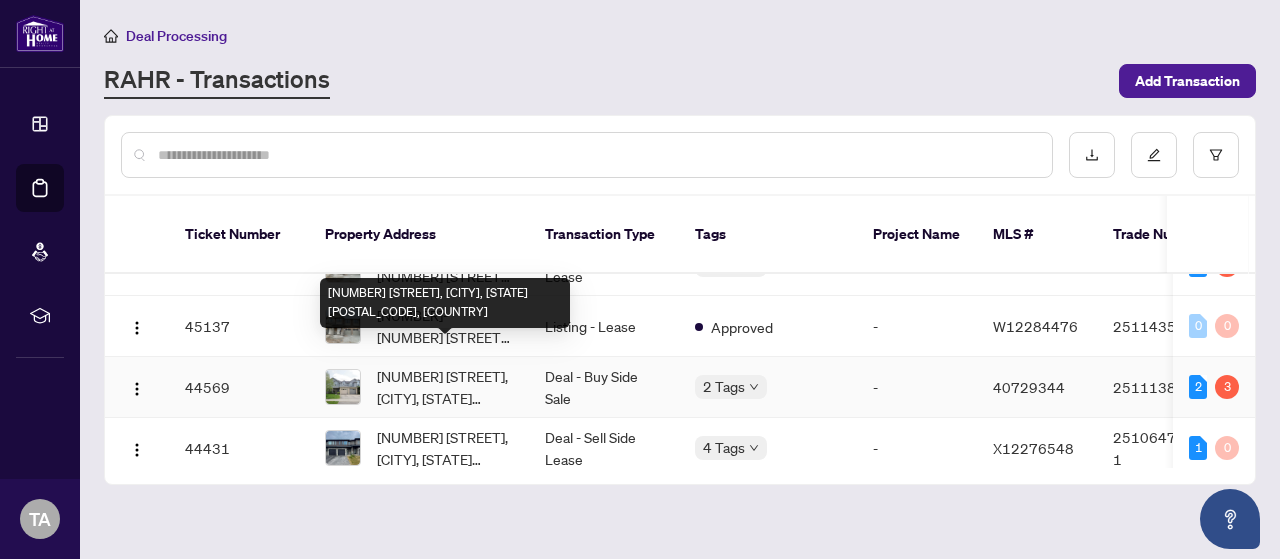 click on "[NUMBER] [STREET], [CITY], [STATE] [POSTAL_CODE], [COUNTRY]" at bounding box center [445, 387] 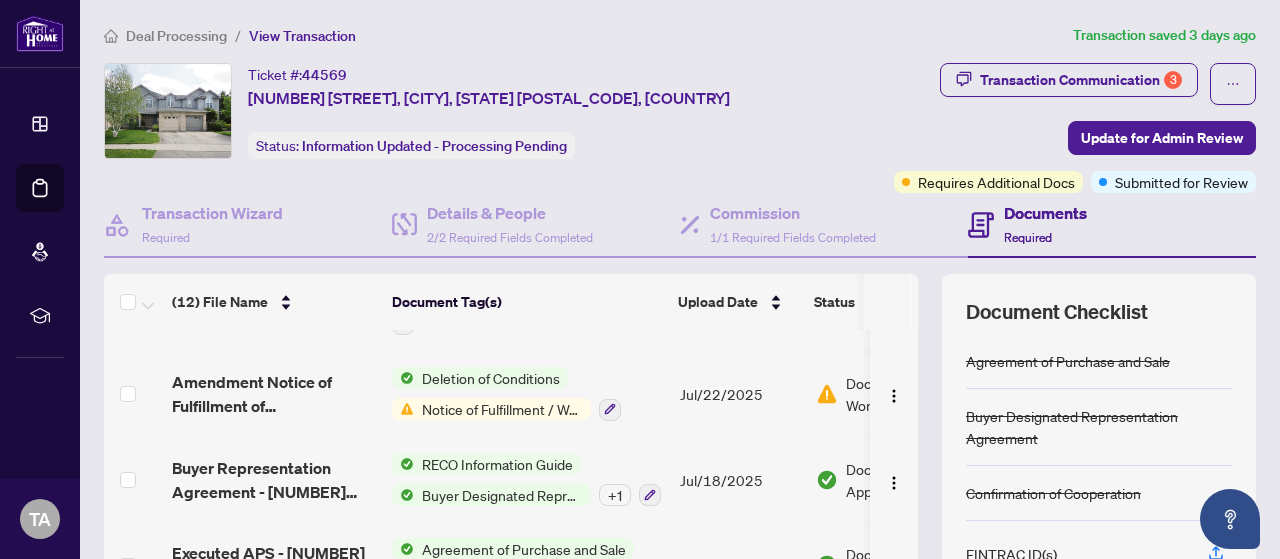 scroll, scrollTop: 600, scrollLeft: 0, axis: vertical 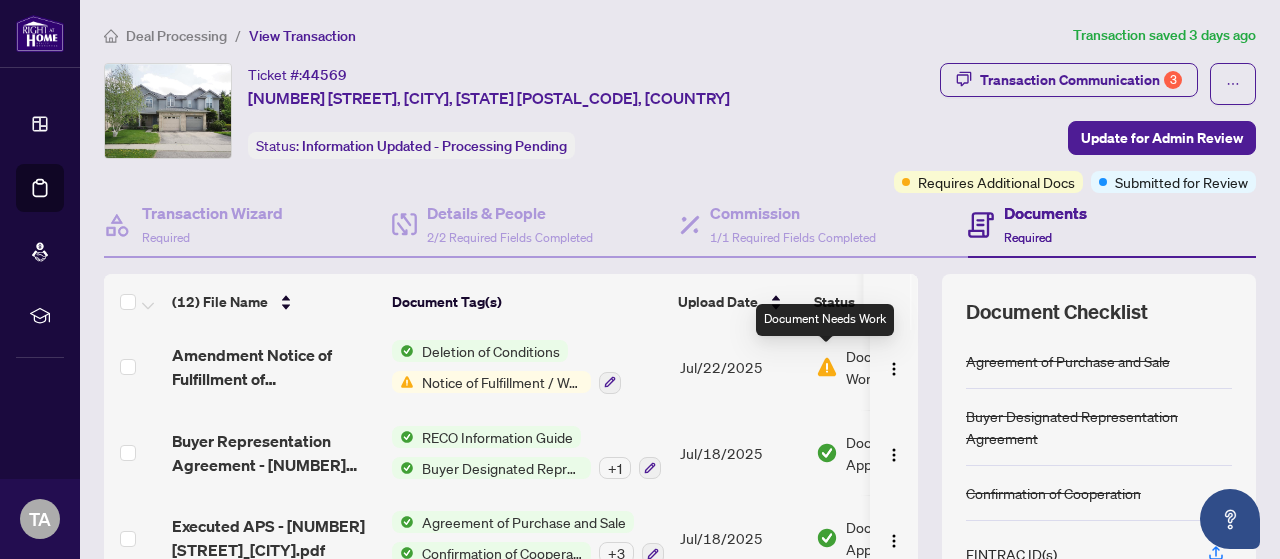 click at bounding box center (827, 367) 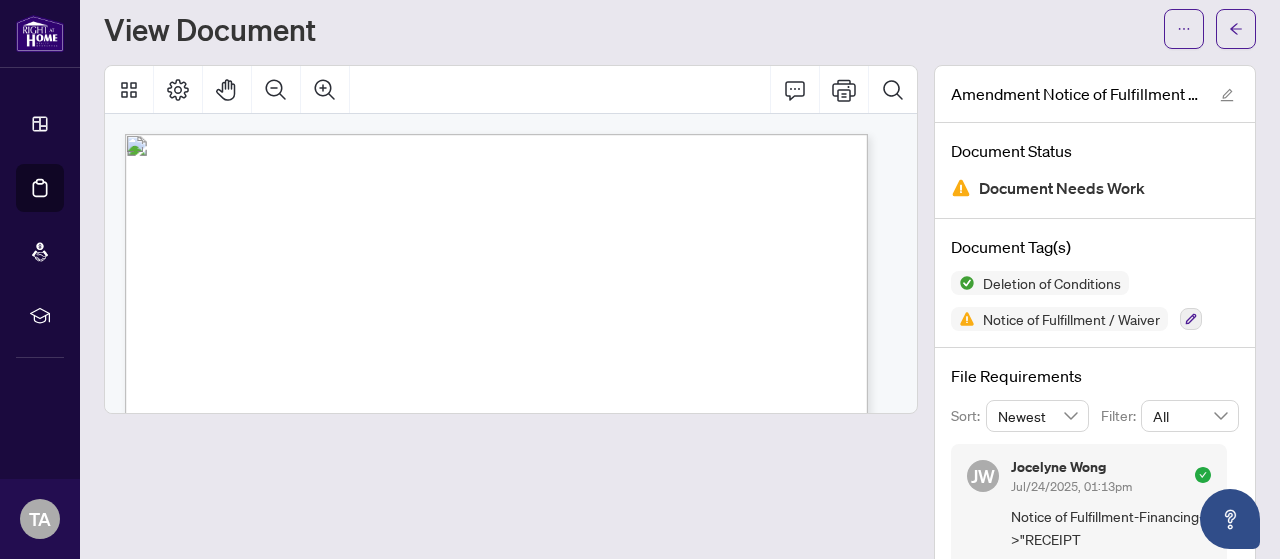 scroll, scrollTop: 26, scrollLeft: 0, axis: vertical 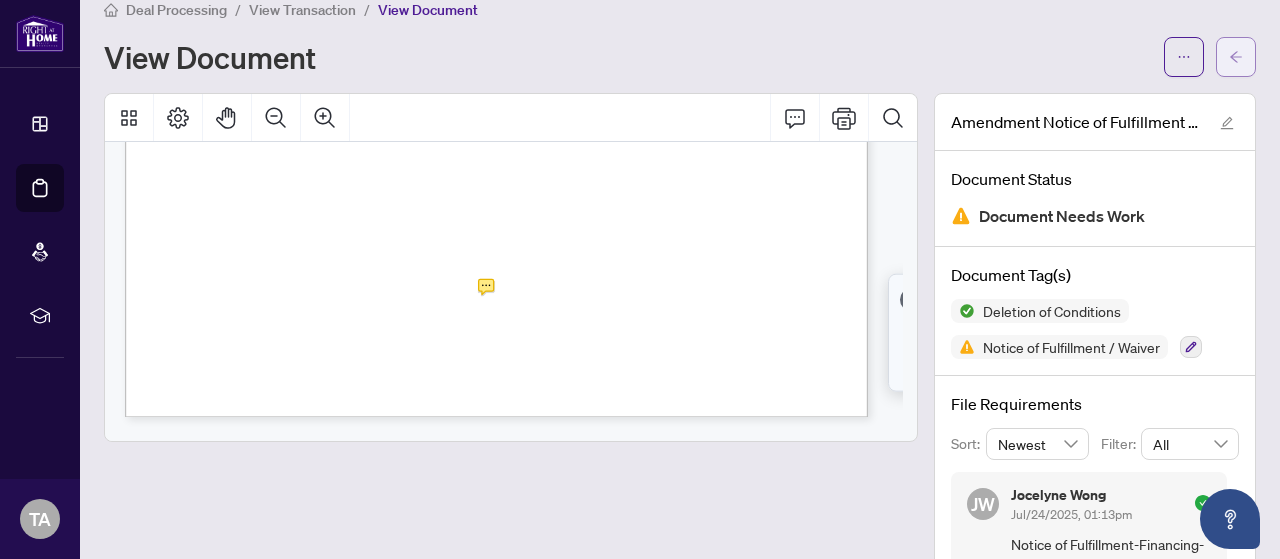 click 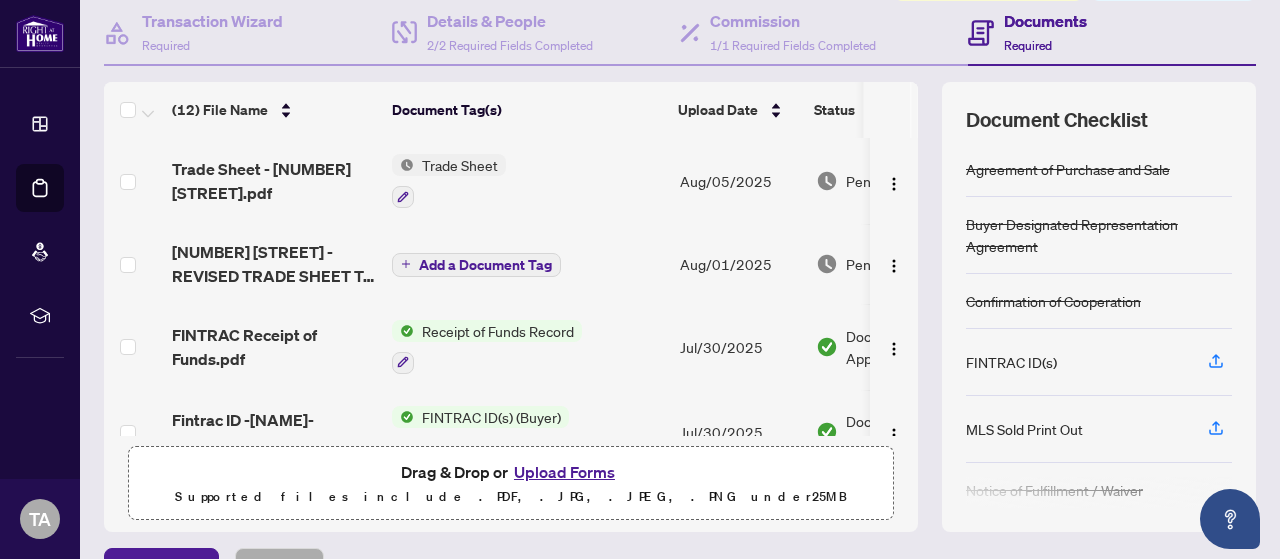 scroll, scrollTop: 200, scrollLeft: 0, axis: vertical 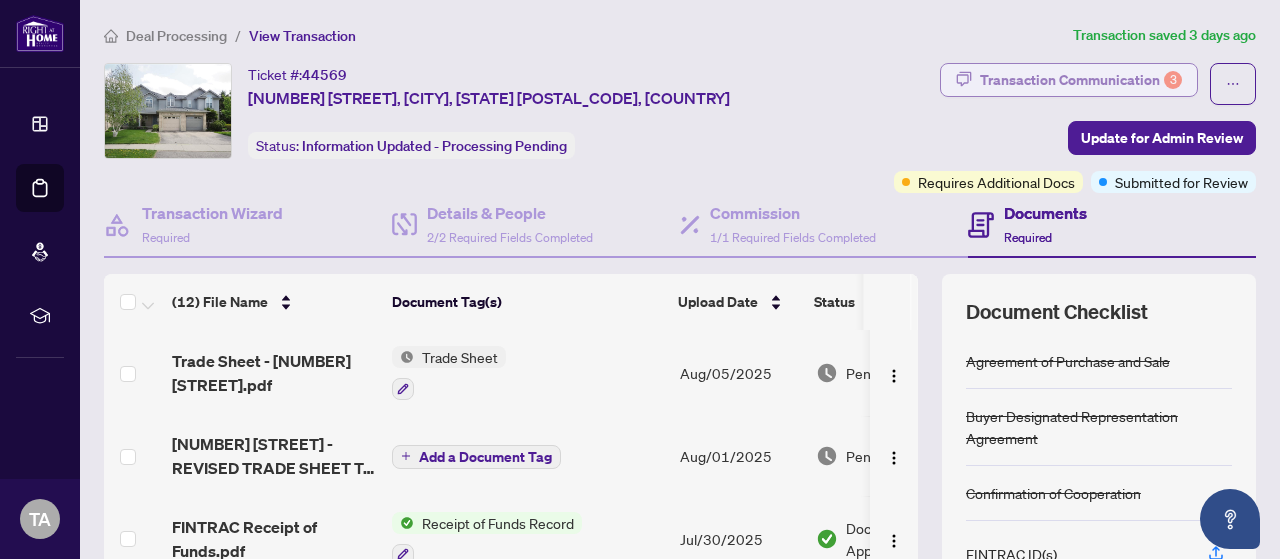 click on "Transaction Communication 3" at bounding box center (1081, 80) 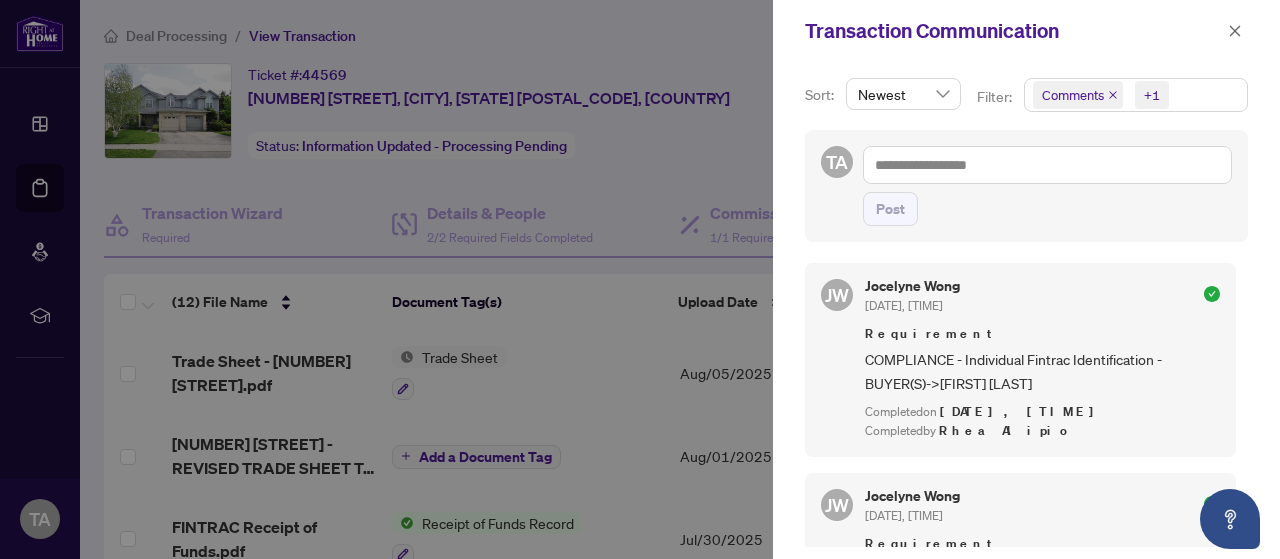 scroll, scrollTop: 1600, scrollLeft: 0, axis: vertical 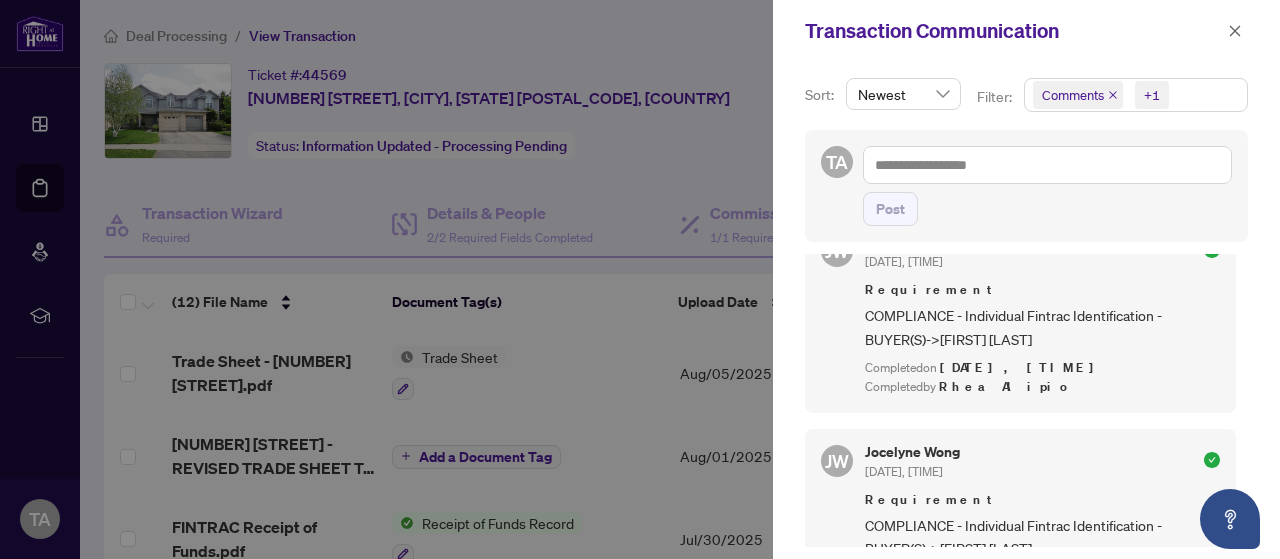 click 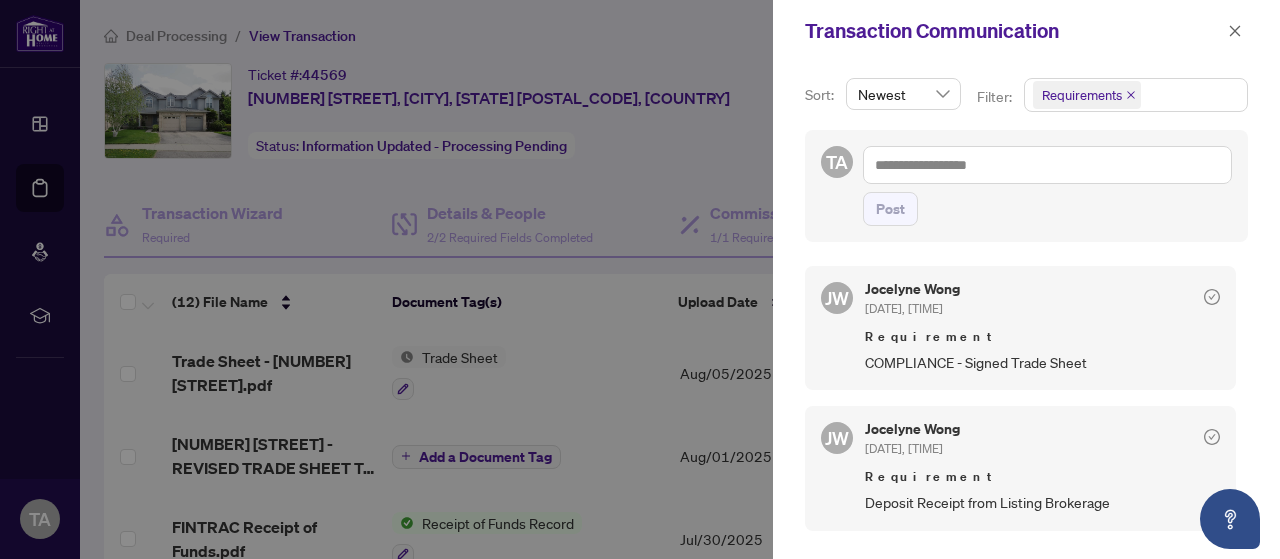 scroll, scrollTop: 100, scrollLeft: 0, axis: vertical 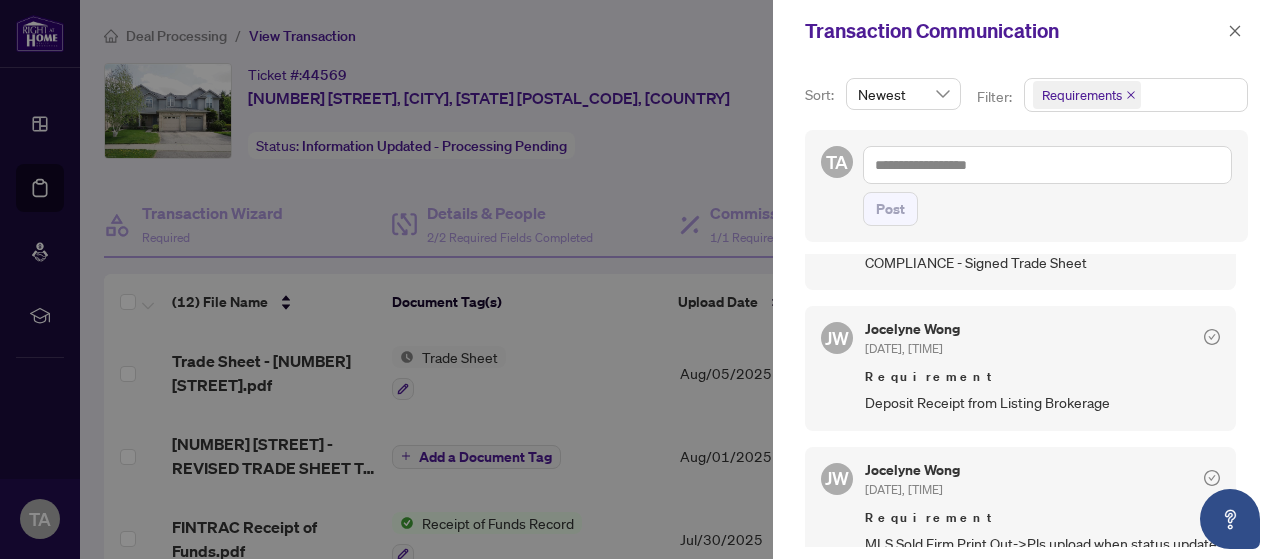 click at bounding box center [640, 279] 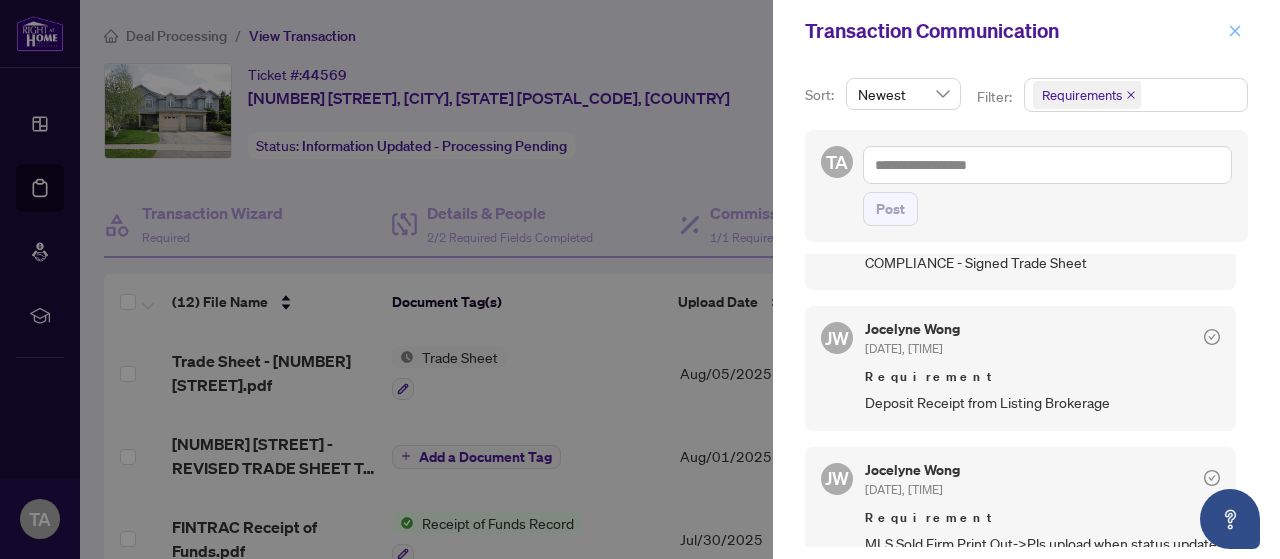 click 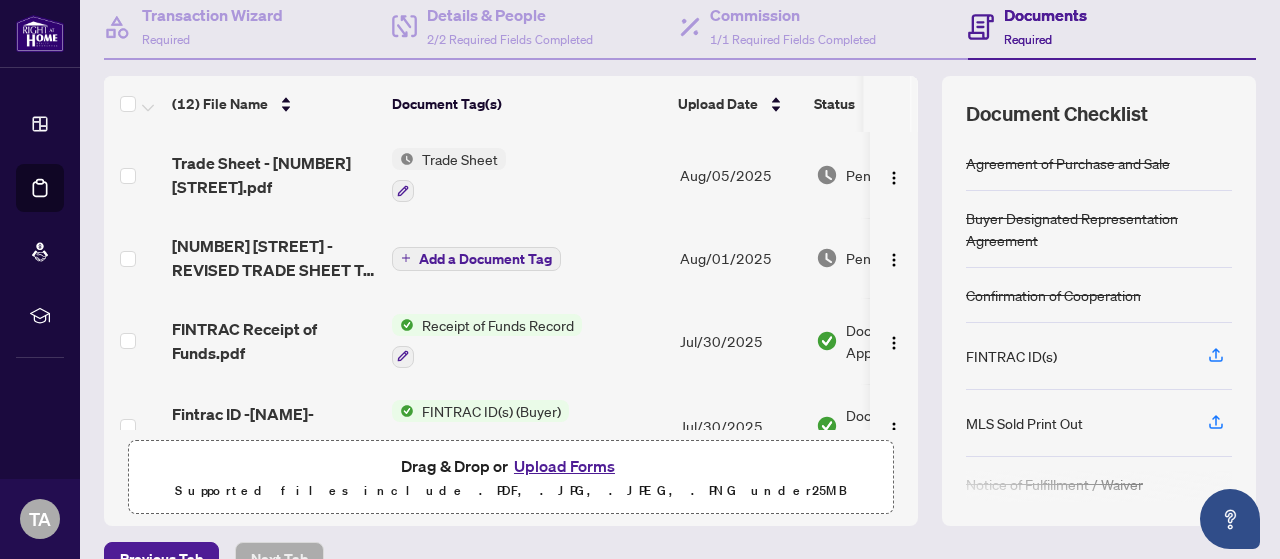 scroll, scrollTop: 200, scrollLeft: 0, axis: vertical 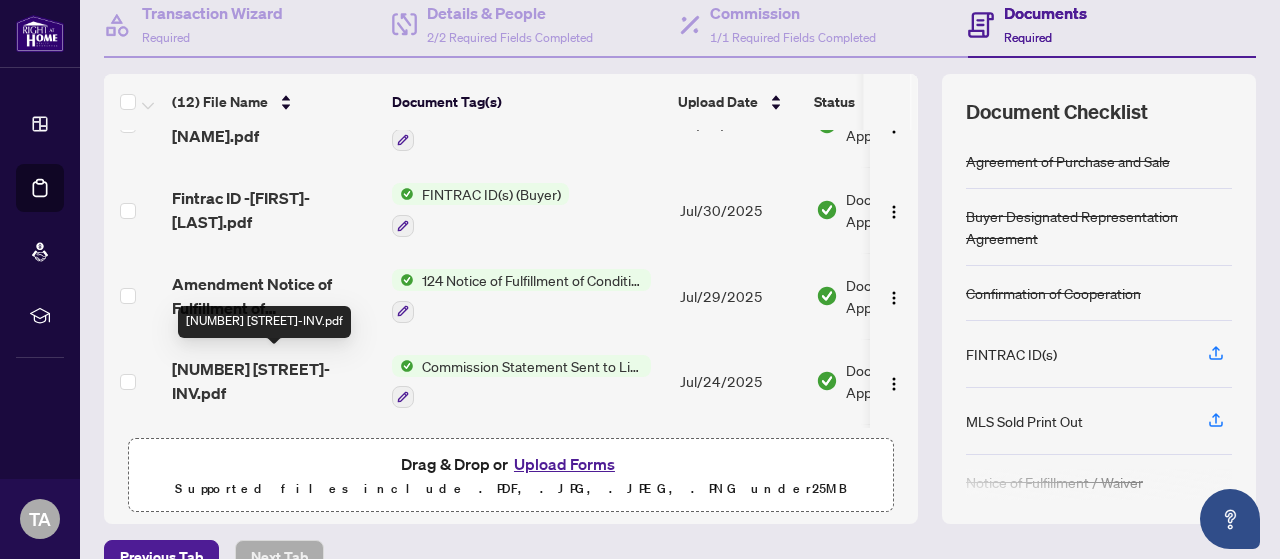 click on "[NUMBER] [STREET]-INV.pdf" at bounding box center (274, 381) 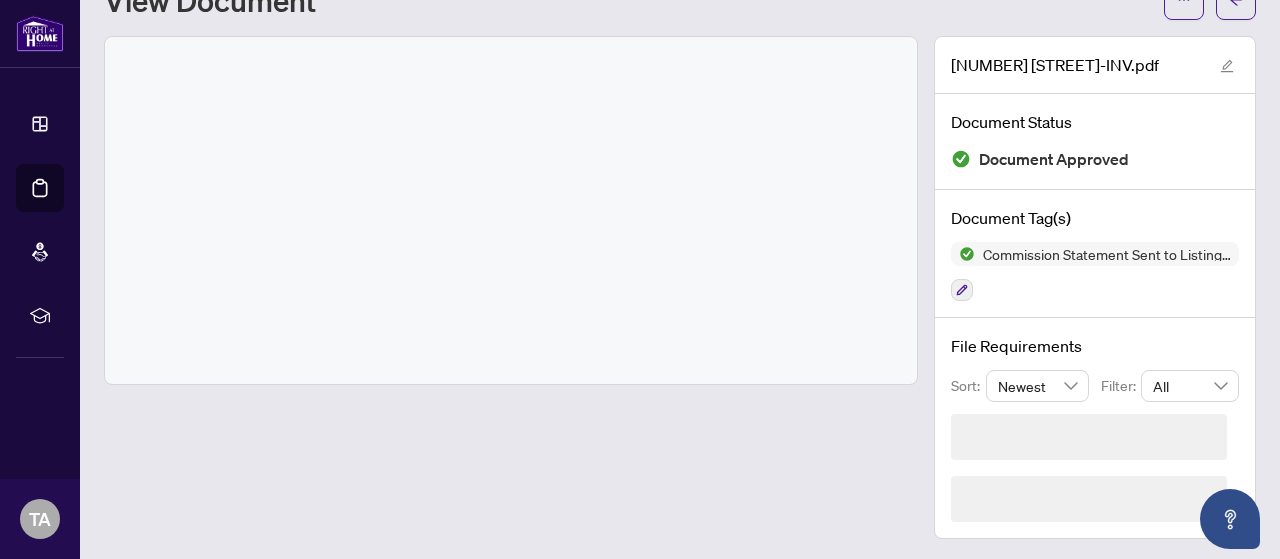 scroll, scrollTop: 20, scrollLeft: 0, axis: vertical 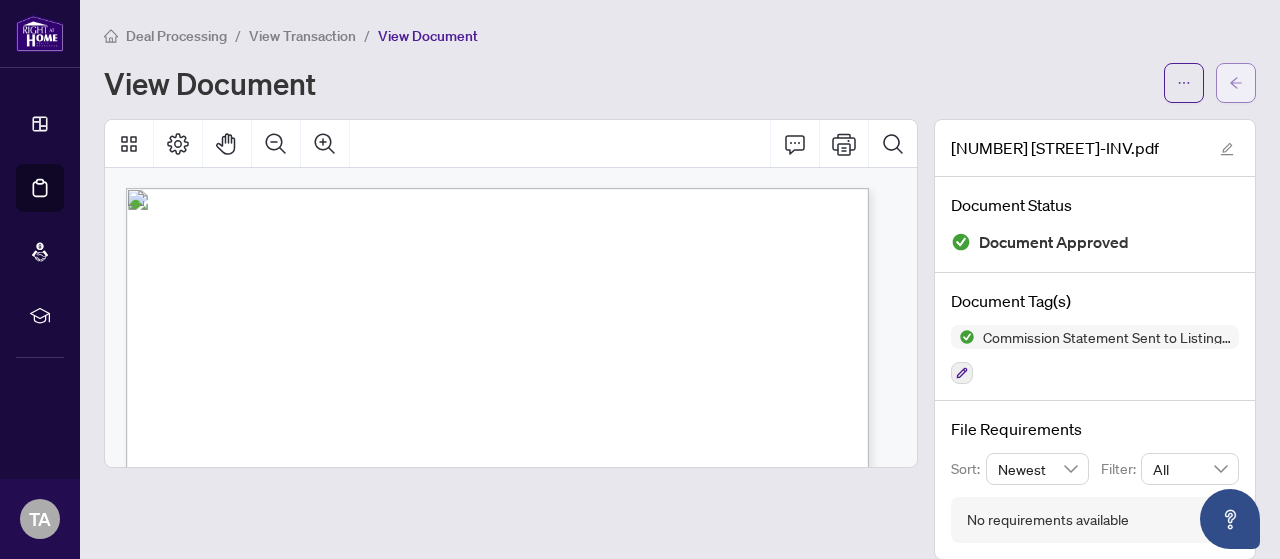 click 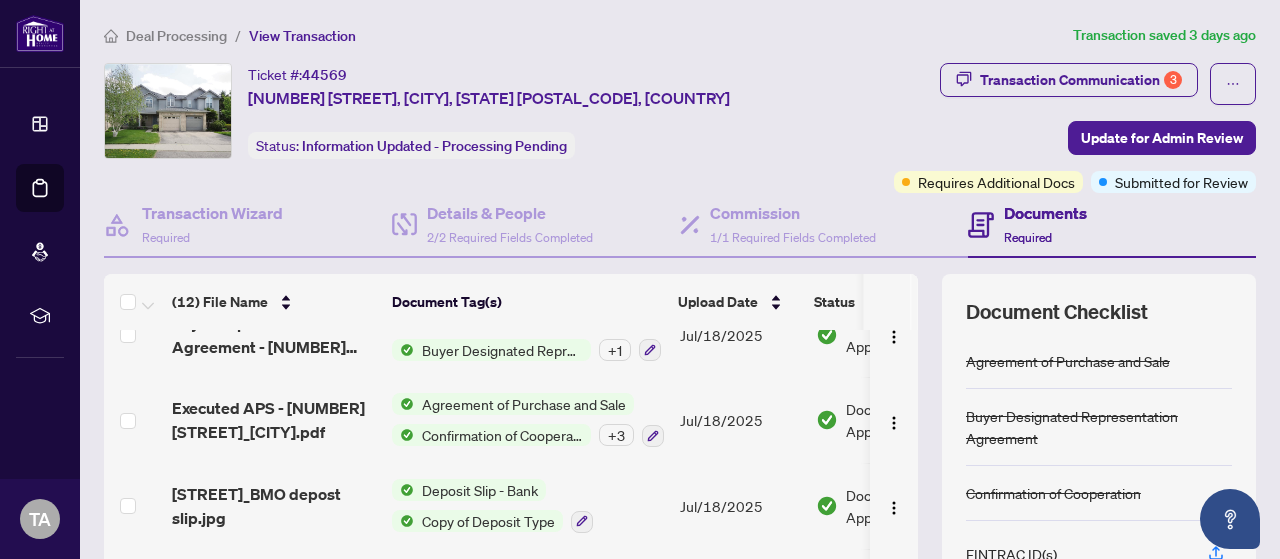 scroll, scrollTop: 723, scrollLeft: 0, axis: vertical 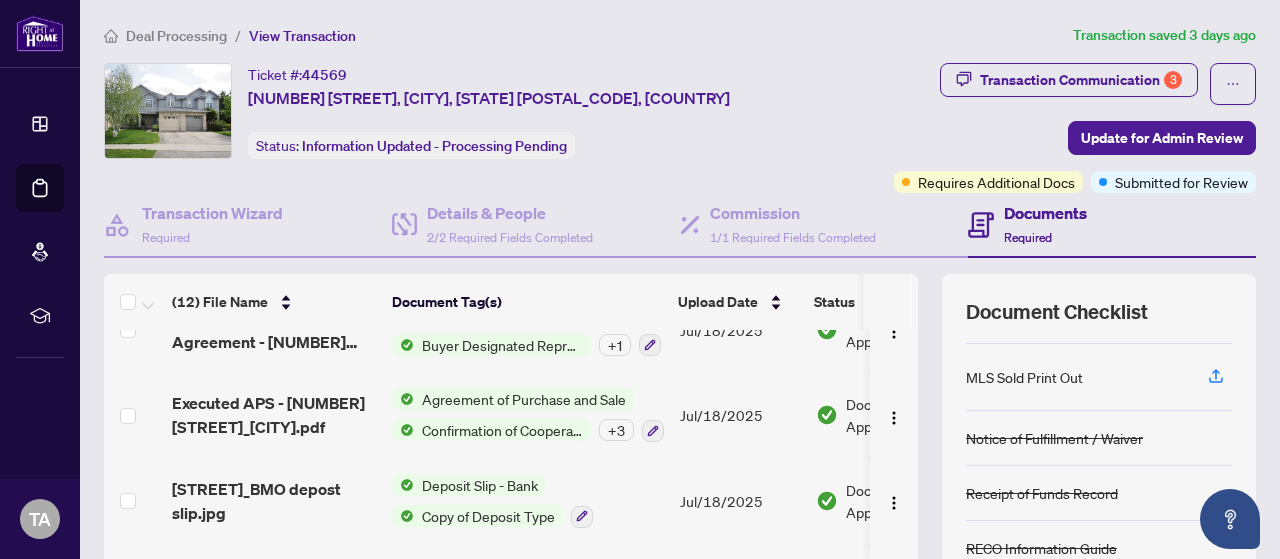 click on "Deal Processing / View Transaction Transaction saved   3 days ago Ticket #:  44569 [NUMBER] [STREET], [CITY], [STATE] [POSTAL_CODE], [COUNTRY] Status:   Information Updated - Processing Pending Transaction Communication 3 Update for Admin Review Requires Additional Docs Submitted for Review Transaction Wizard Required Details & People 2/2 Required Fields Completed Commission 1/1 Required Fields Completed Documents Required (12) File Name Document Tag(s) Upload Date Status             Trade Sheet - [NUMBER] [STREET].pdf Trade Sheet [DATE] Pending Review [NUMBER] [STREET] - REVISED TRADE SHEET TO BE REVIEWED.pdf Add a Document Tag [DATE] Pending Review FINTRAC Receipt of Funds.pdf Receipt of Funds Record [DATE] Document Approved Fintrac ID -[NAME]-[NAME].pdf FINTRAC ID(s) (Buyer) [DATE] Document Approved Fintrac ID -[NAME]-[NAME].pdf FINTRAC ID(s) (Buyer) [DATE] Document Approved Amendment  Notice of Fulfillment of Condition_[NUMBER] [STREET] [CITY]_accepted.pdf [DATE] [DATE]" at bounding box center [680, 434] 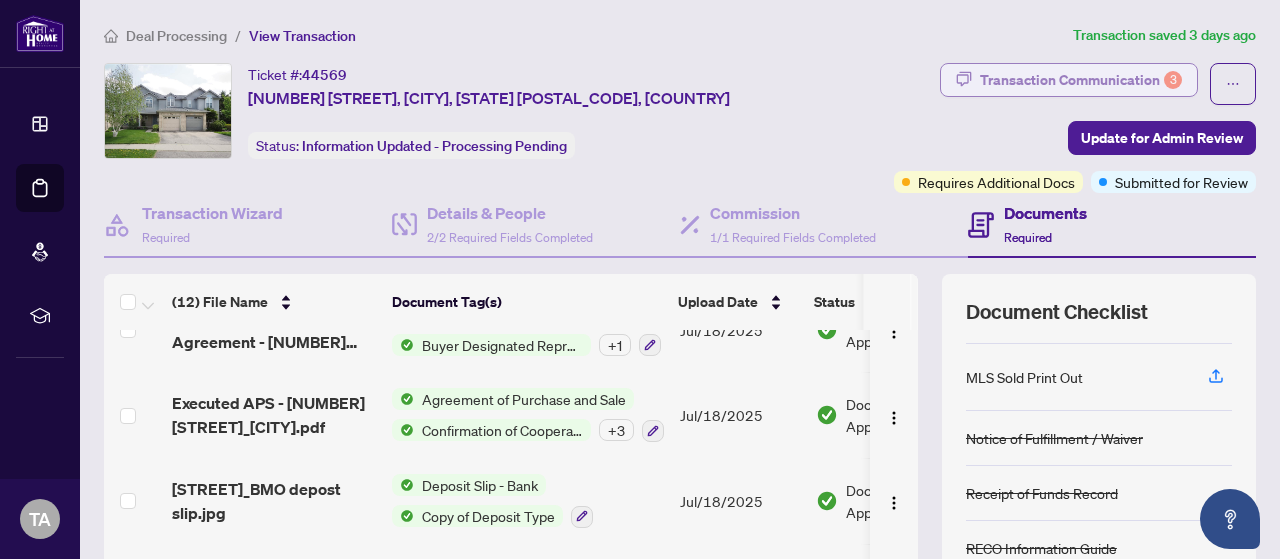 click on "Transaction Communication 3" at bounding box center (1081, 80) 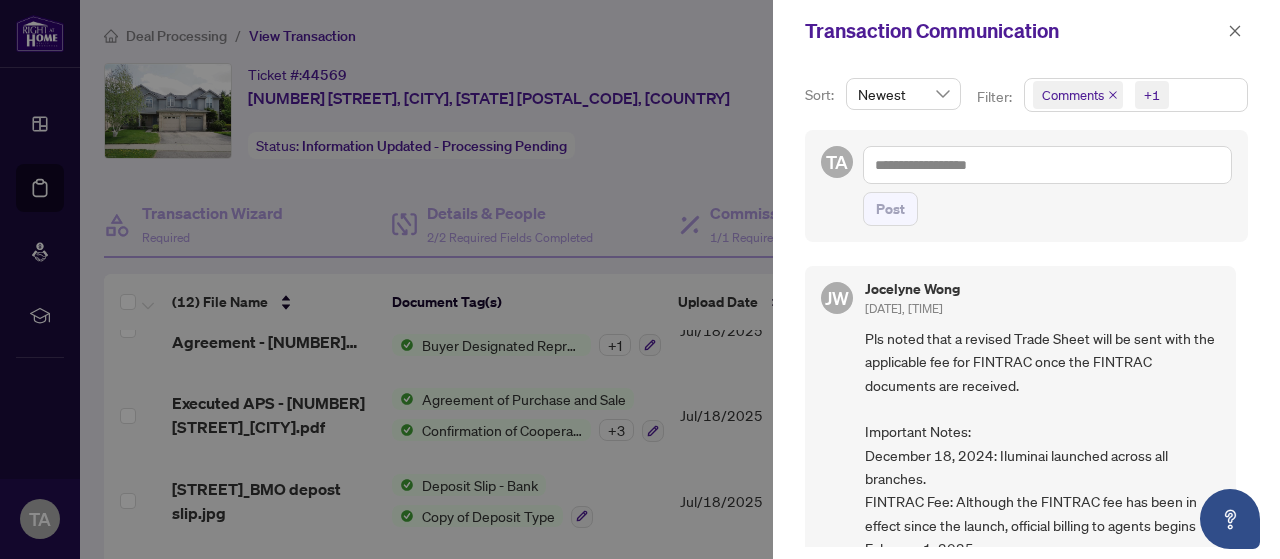 click 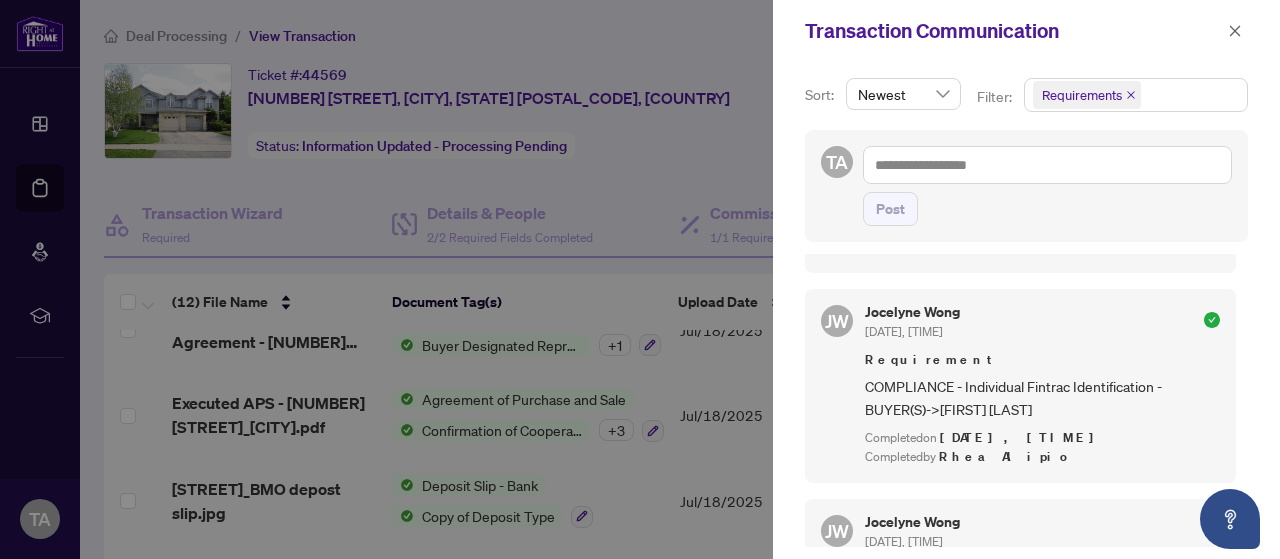scroll, scrollTop: 998, scrollLeft: 0, axis: vertical 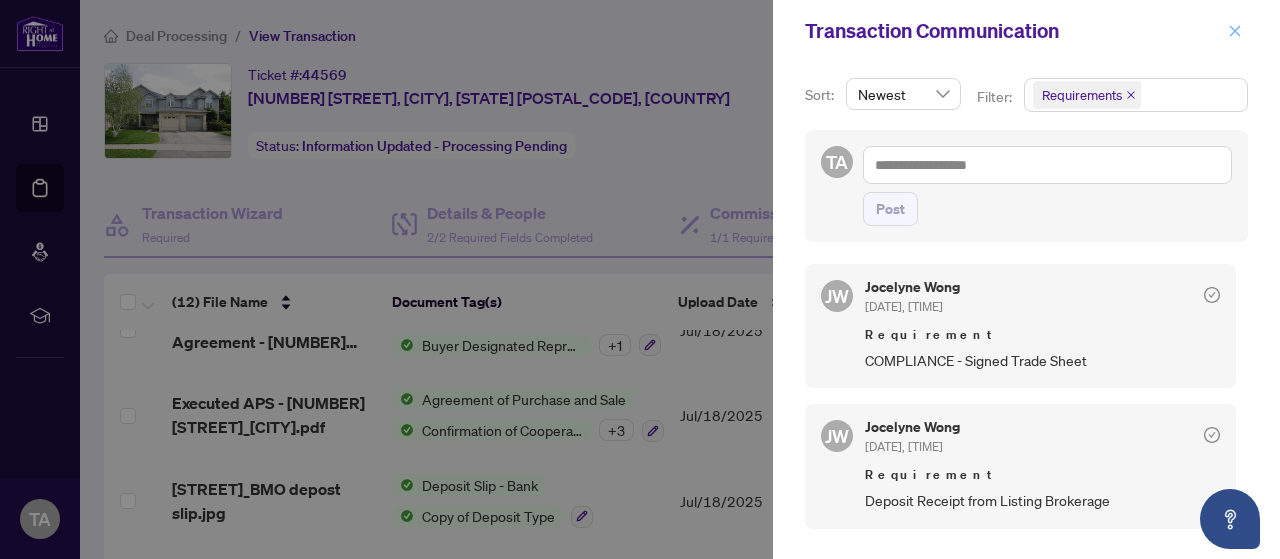 click 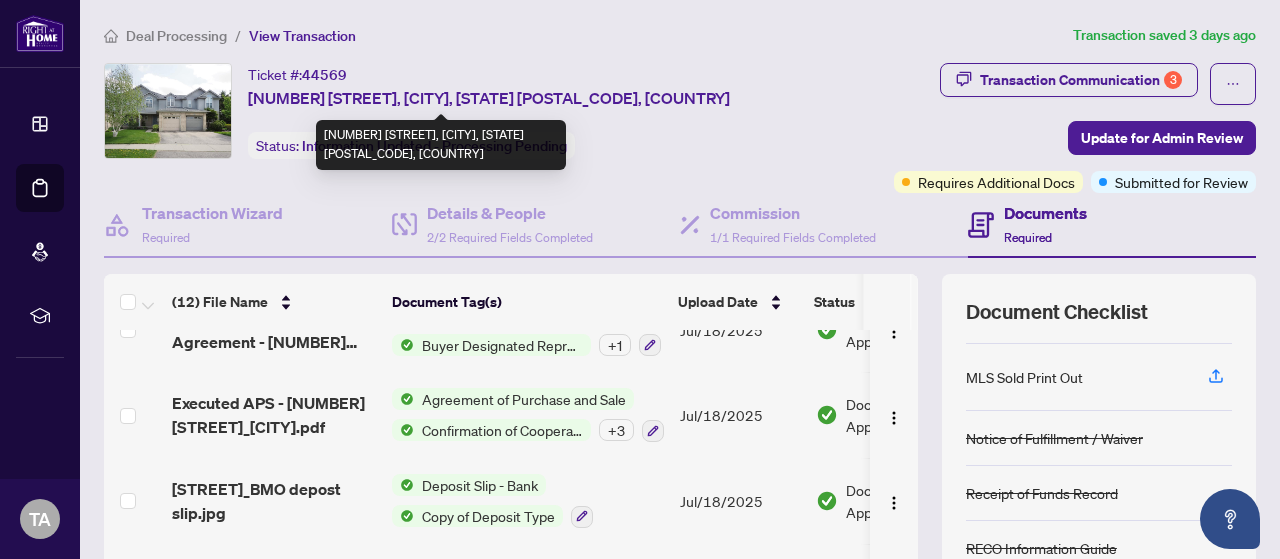 click on "[NUMBER] [STREET], [CITY], [STATE] [POSTAL_CODE], [COUNTRY]" at bounding box center [489, 98] 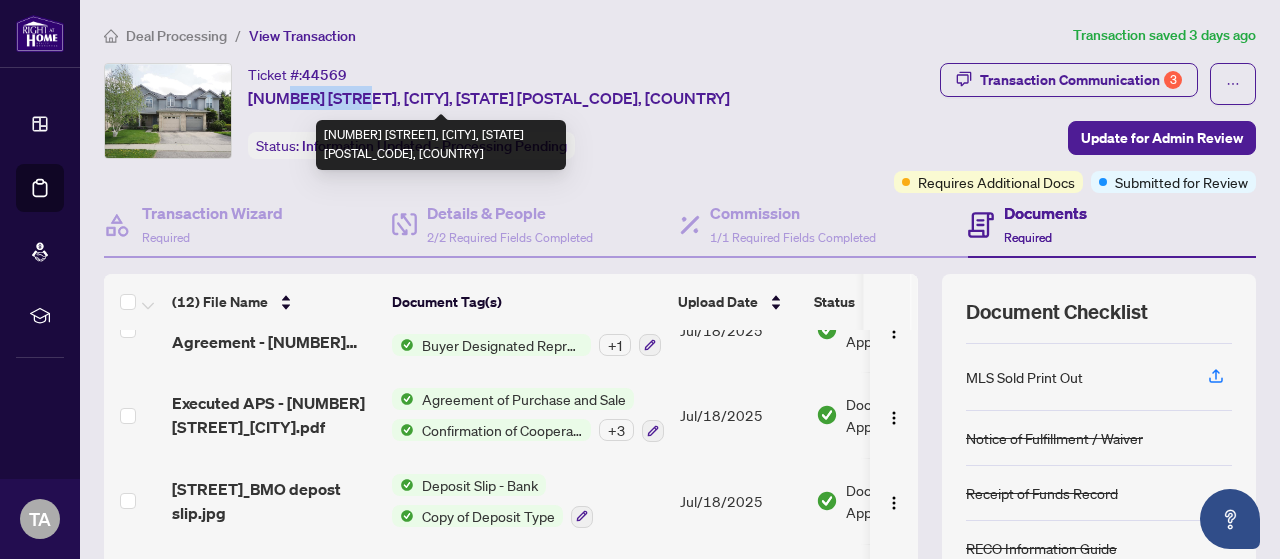 click on "[NUMBER] [STREET], [CITY], [STATE] [POSTAL_CODE], [COUNTRY]" at bounding box center (489, 98) 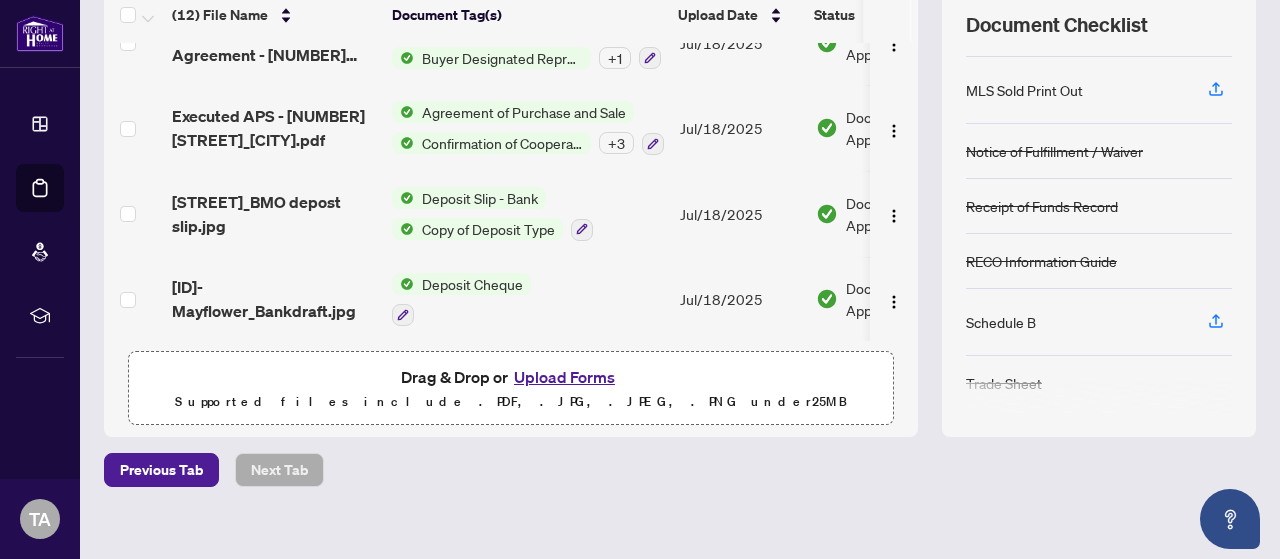 scroll, scrollTop: 305, scrollLeft: 0, axis: vertical 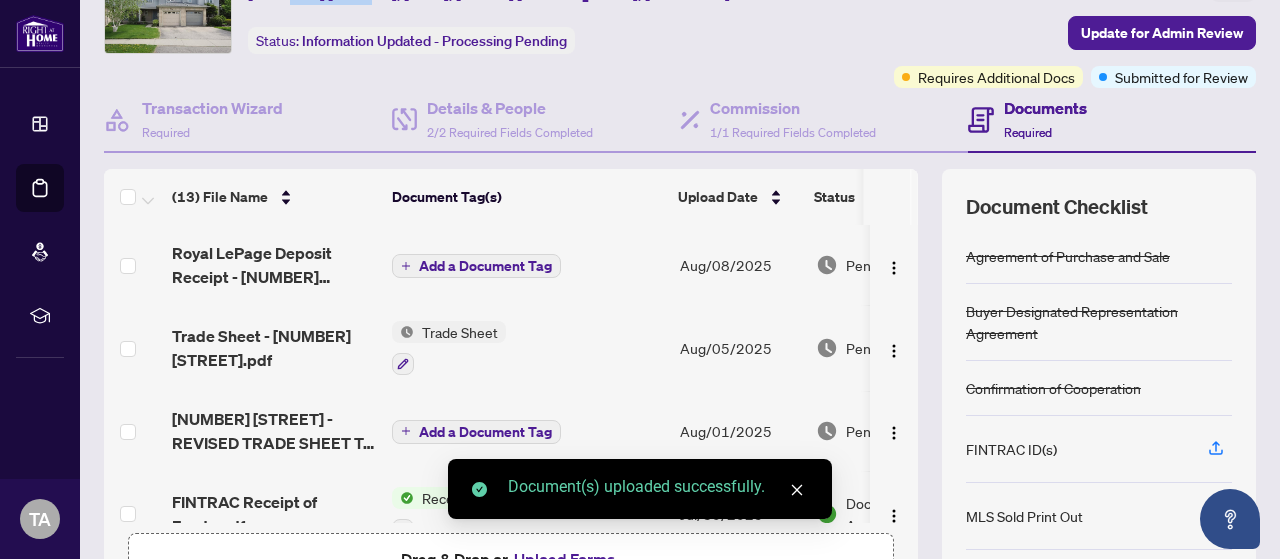 click on "Add a Document Tag" at bounding box center [485, 266] 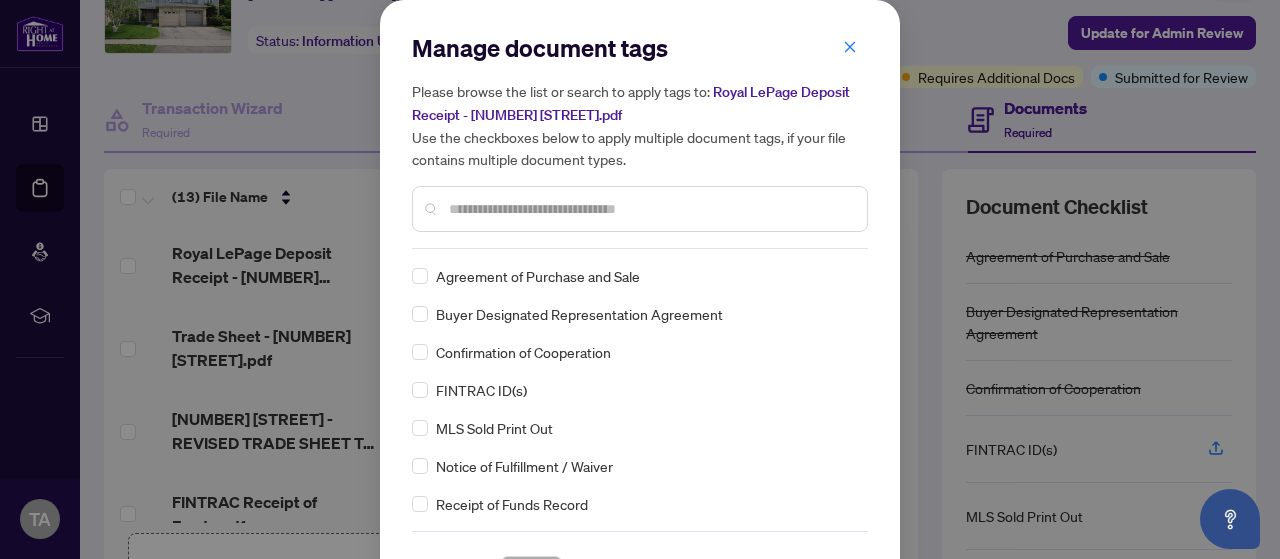 click at bounding box center (650, 209) 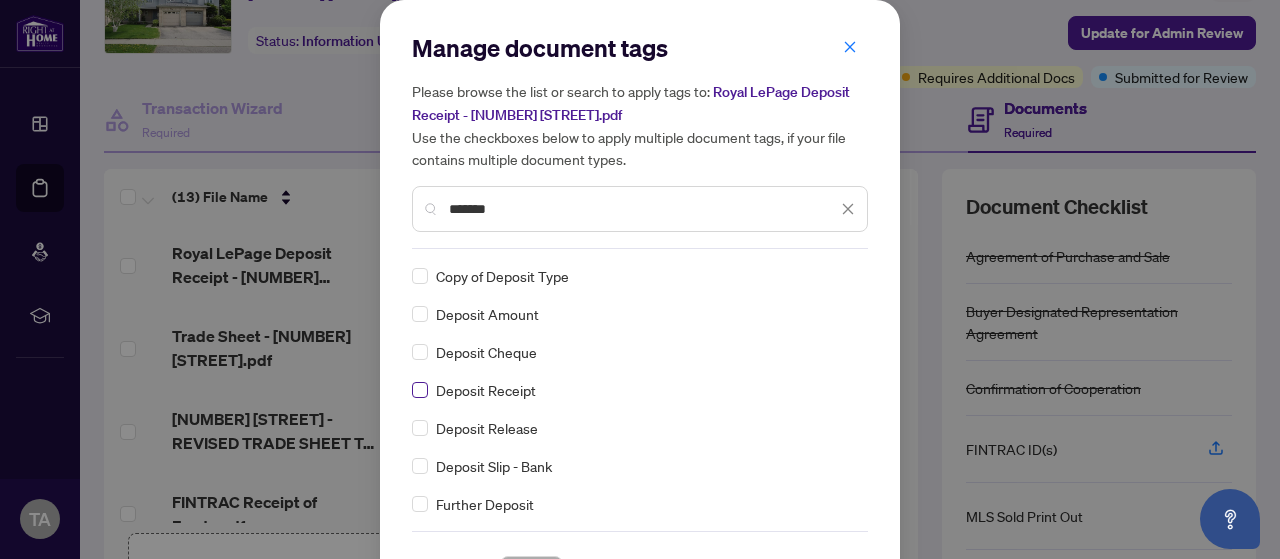 type on "*******" 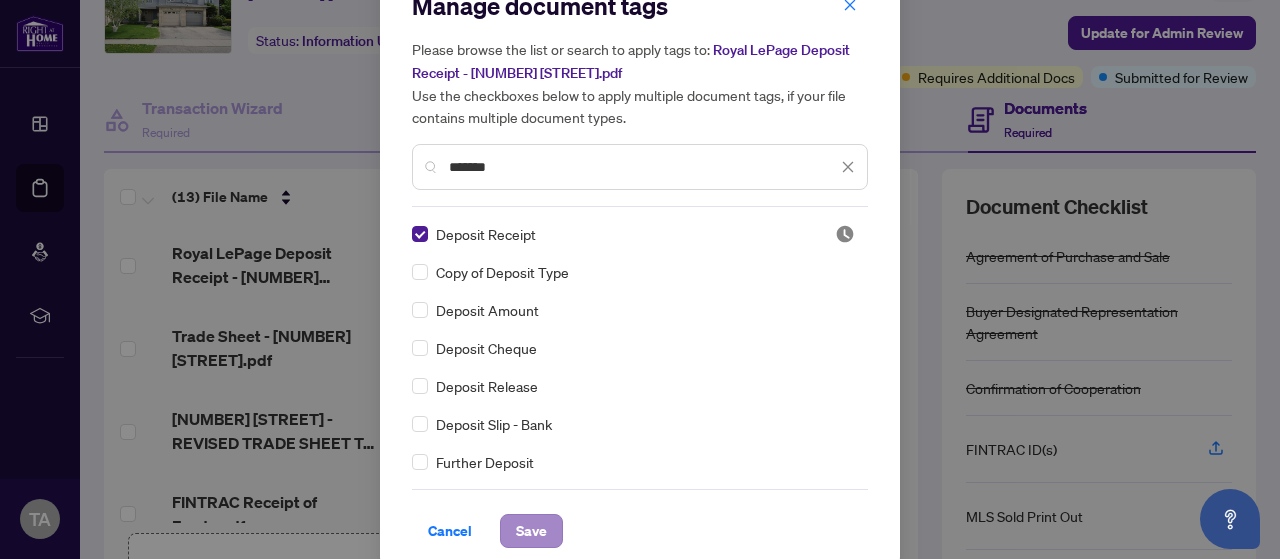 scroll, scrollTop: 59, scrollLeft: 0, axis: vertical 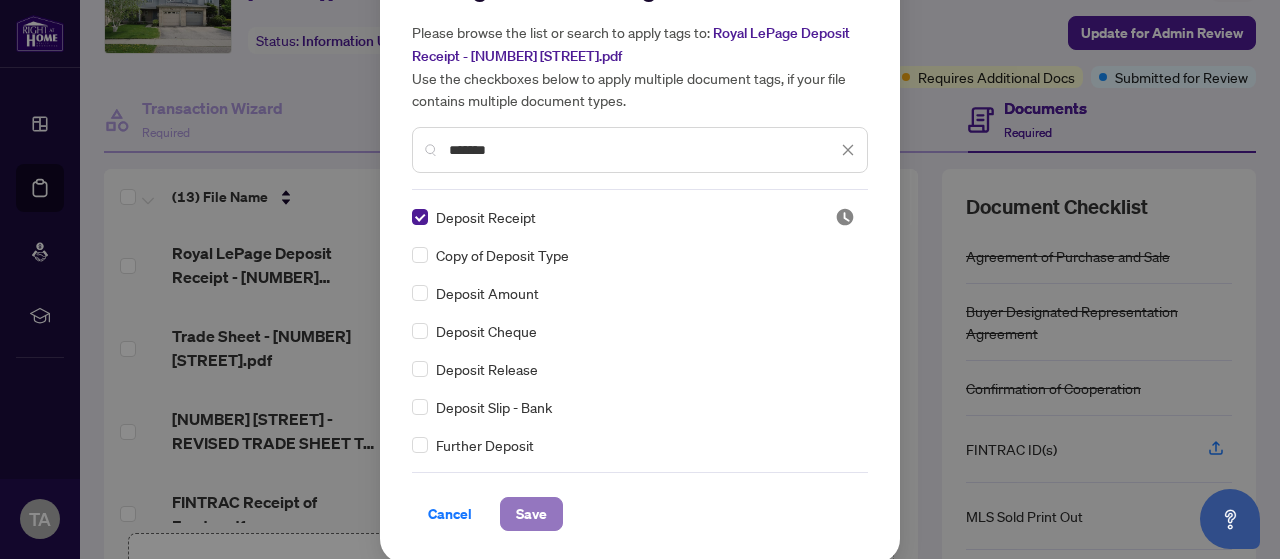 click on "Save" at bounding box center [531, 514] 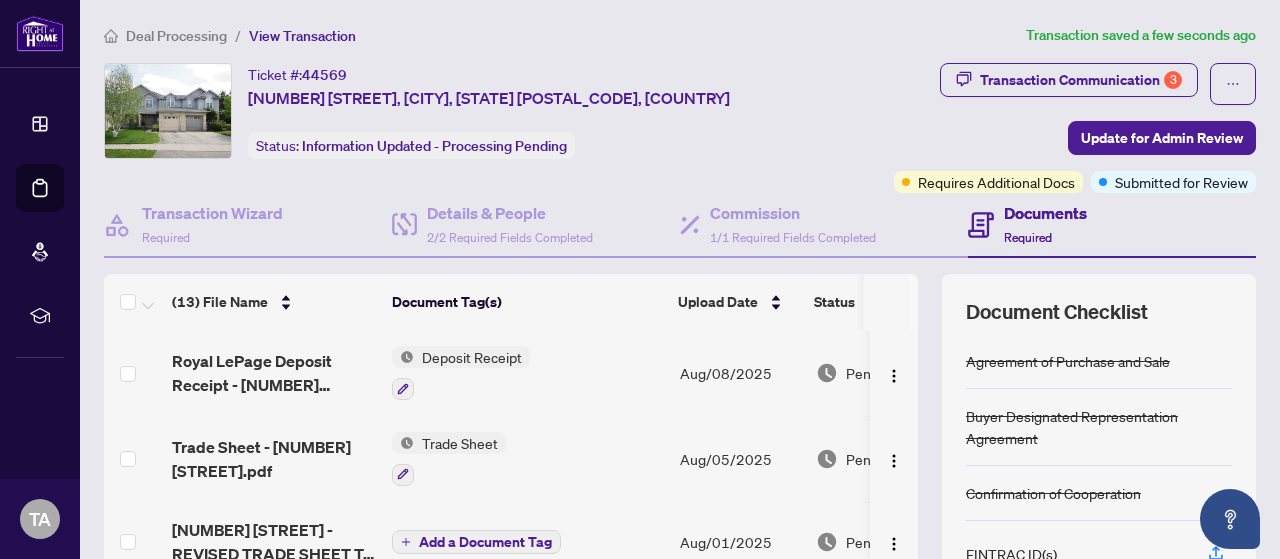 scroll, scrollTop: 0, scrollLeft: 0, axis: both 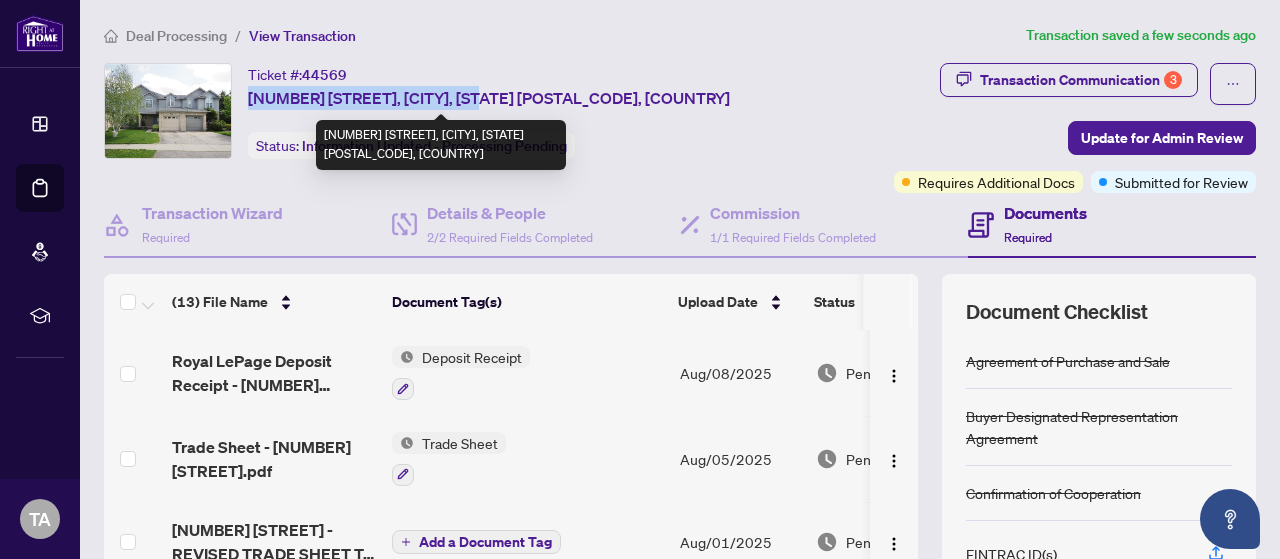drag, startPoint x: 248, startPoint y: 94, endPoint x: 470, endPoint y: 95, distance: 222.00226 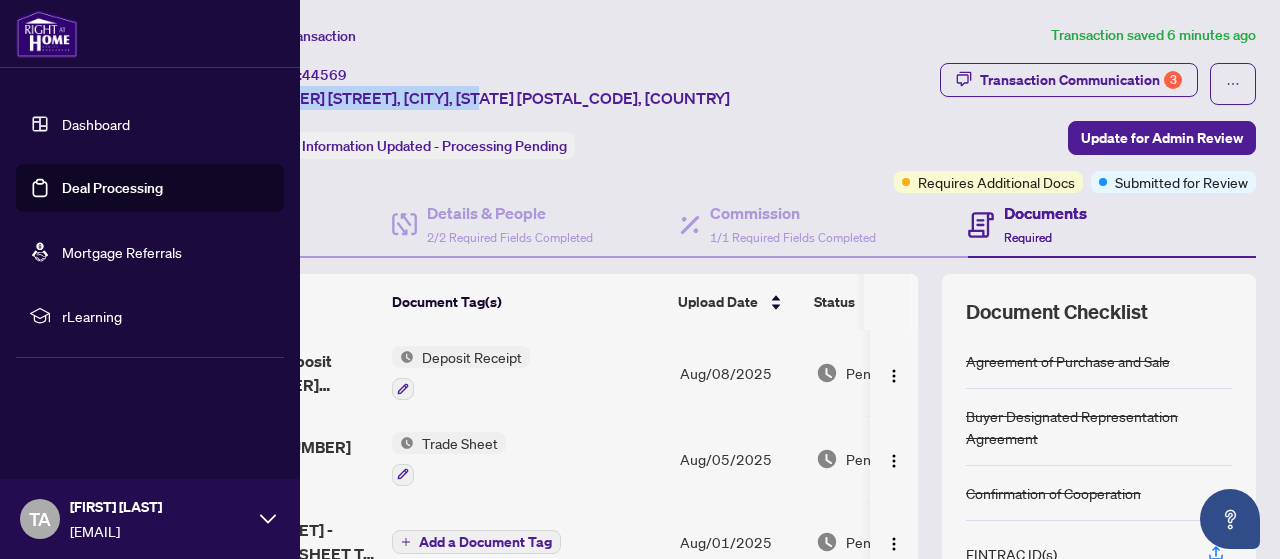click on "Deal Processing" at bounding box center [112, 188] 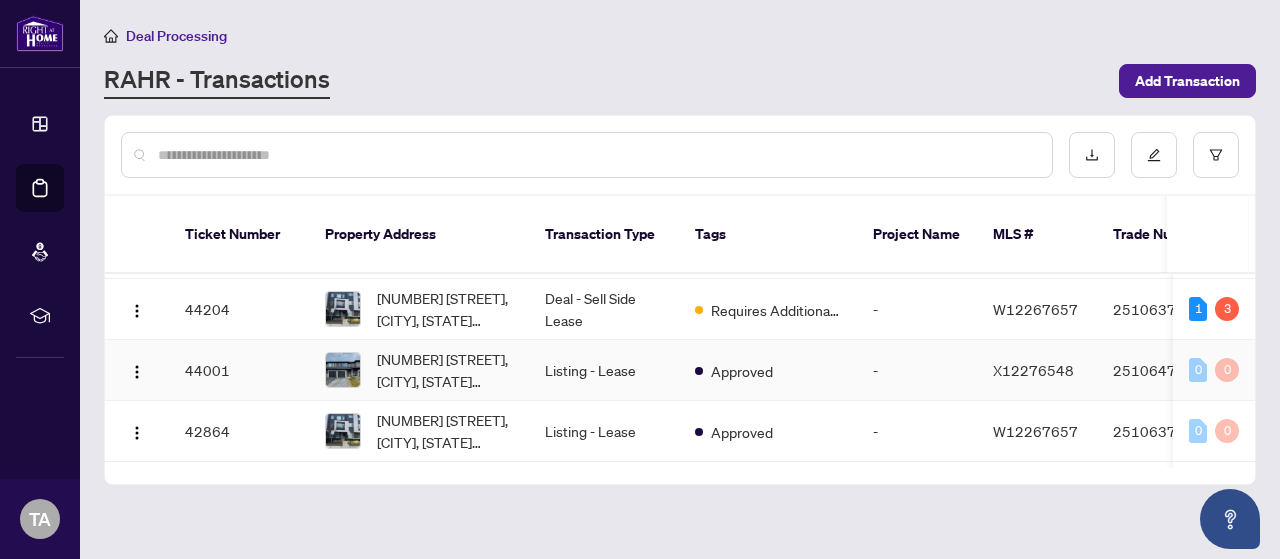 scroll, scrollTop: 400, scrollLeft: 0, axis: vertical 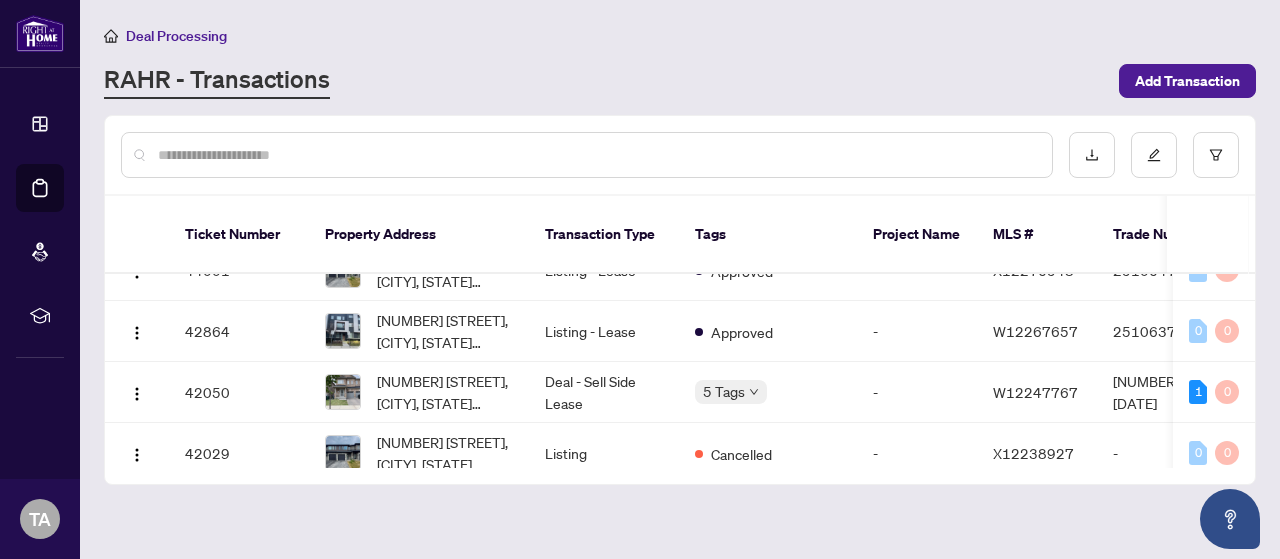 click at bounding box center [597, 155] 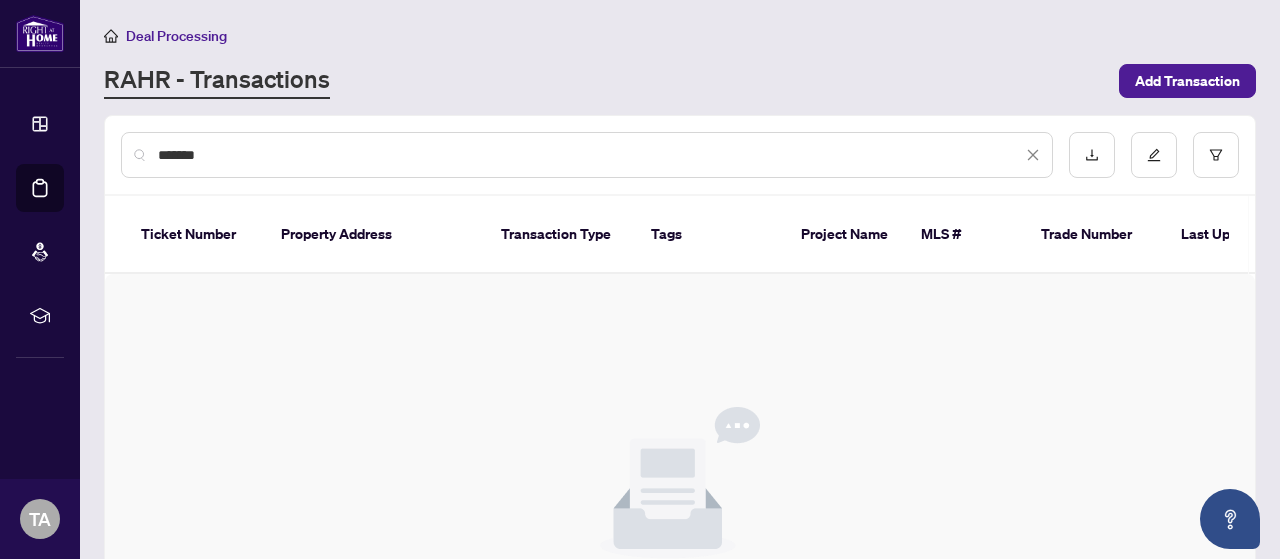 scroll, scrollTop: 0, scrollLeft: 0, axis: both 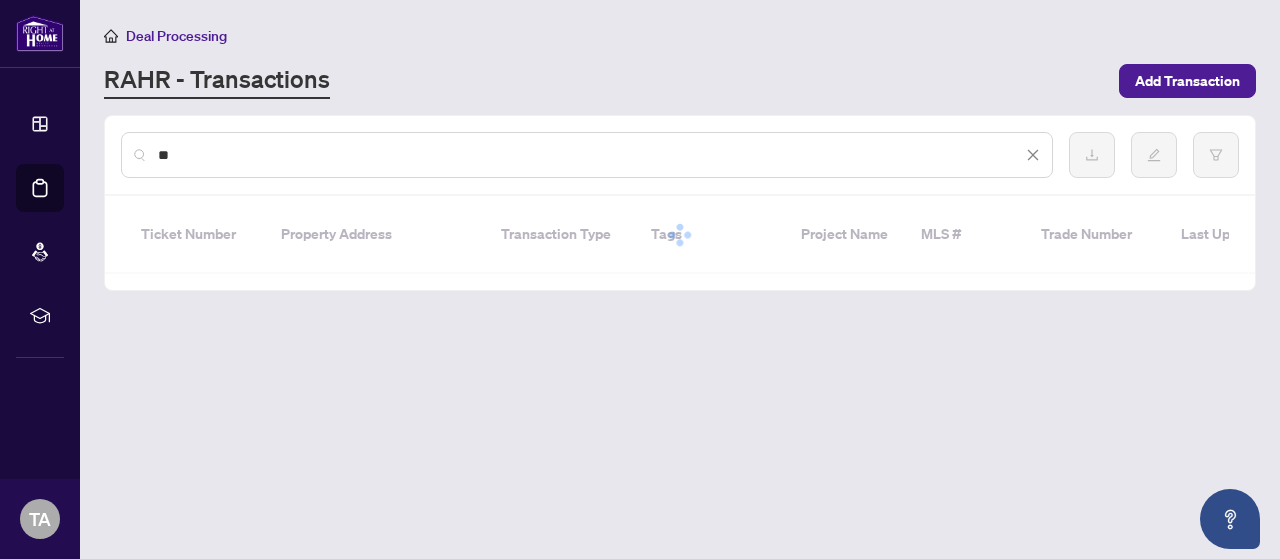 type on "*" 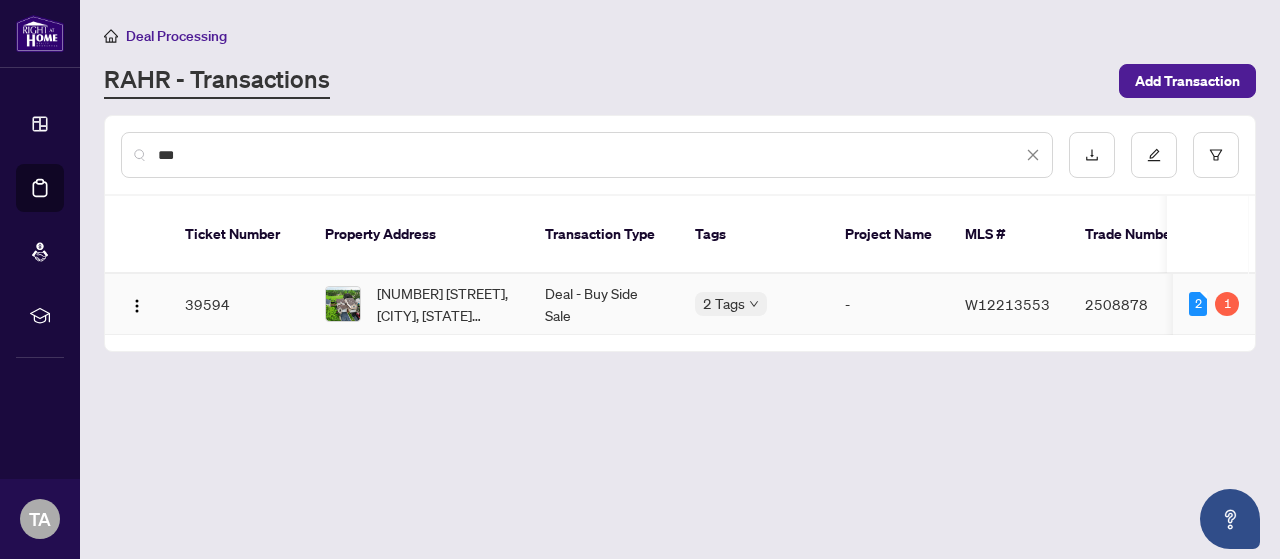 type on "***" 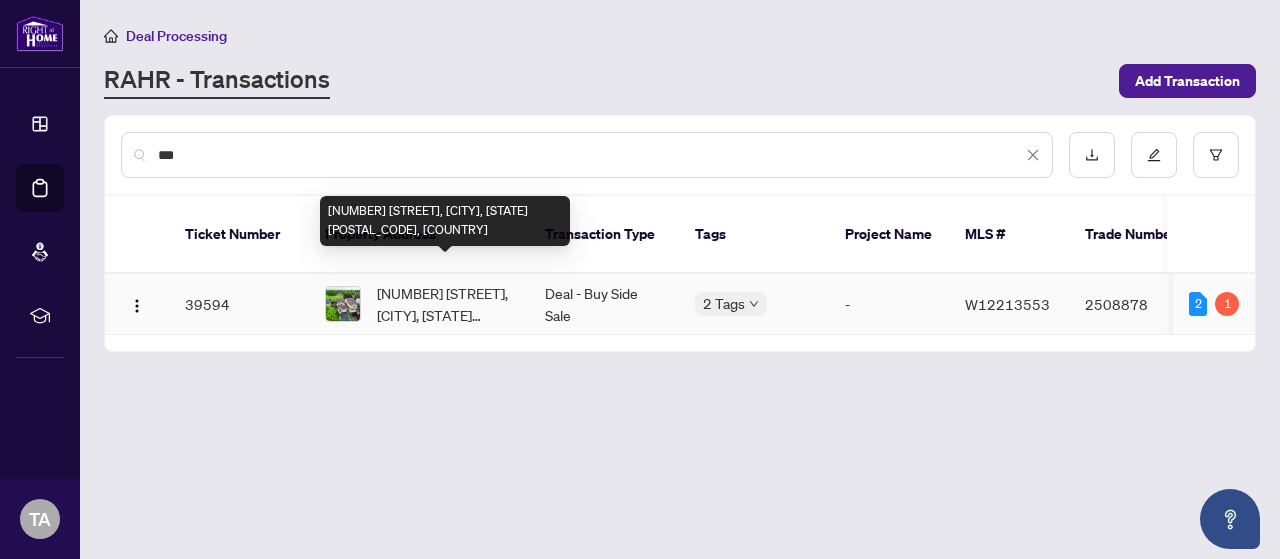 click on "[NUMBER] [STREET], [CITY], [STATE] [POSTAL_CODE], [COUNTRY]" at bounding box center [445, 304] 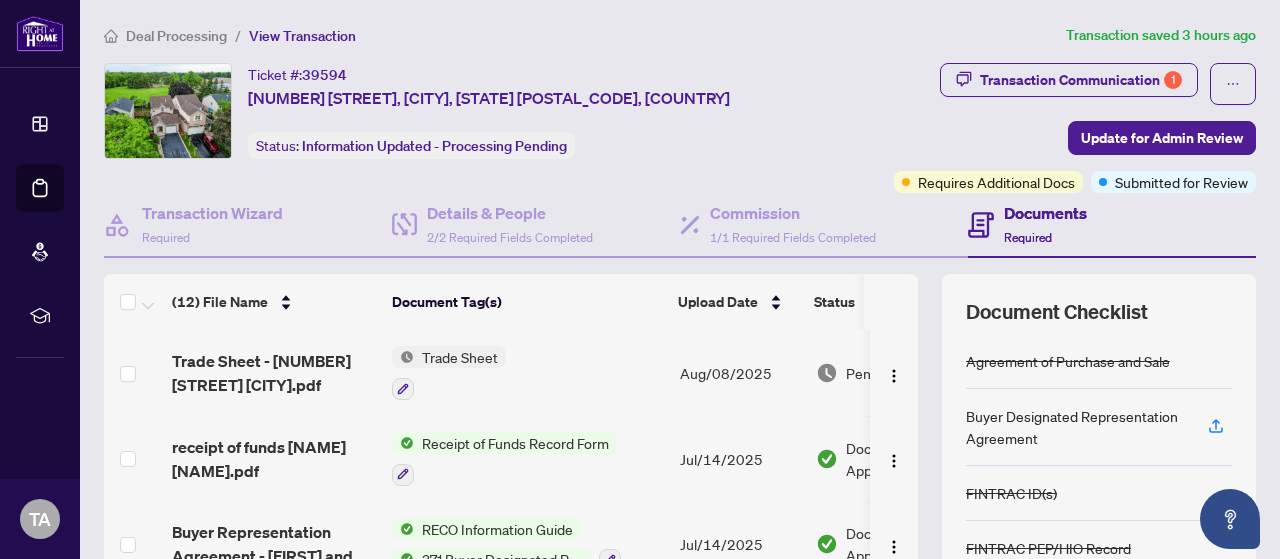 scroll, scrollTop: 400, scrollLeft: 0, axis: vertical 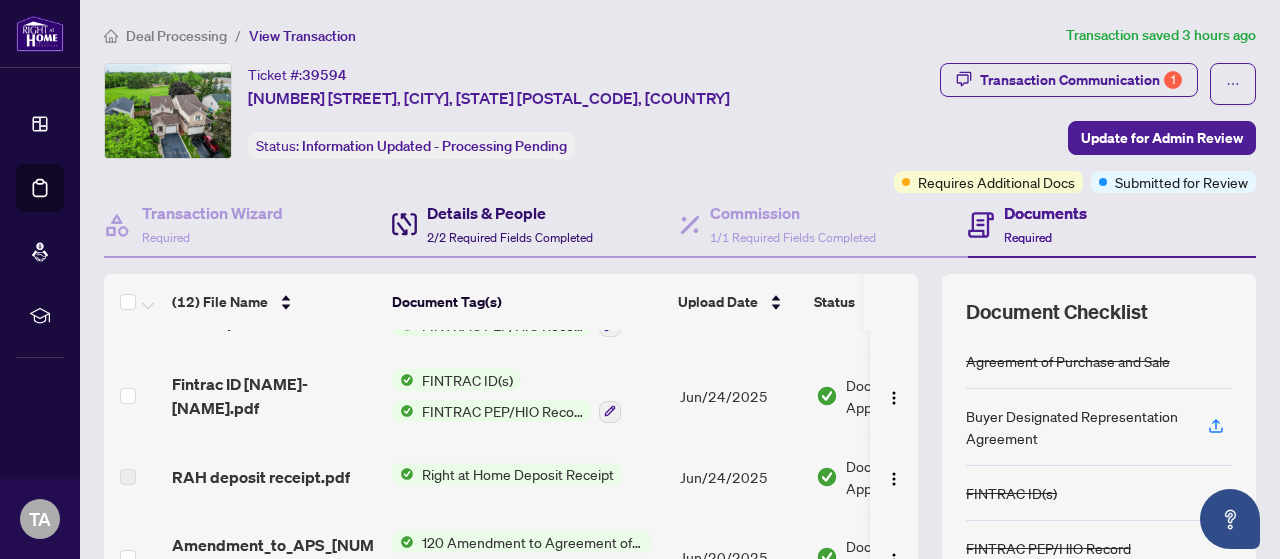 click on "Details & People 2/2 Required Fields Completed" at bounding box center (510, 224) 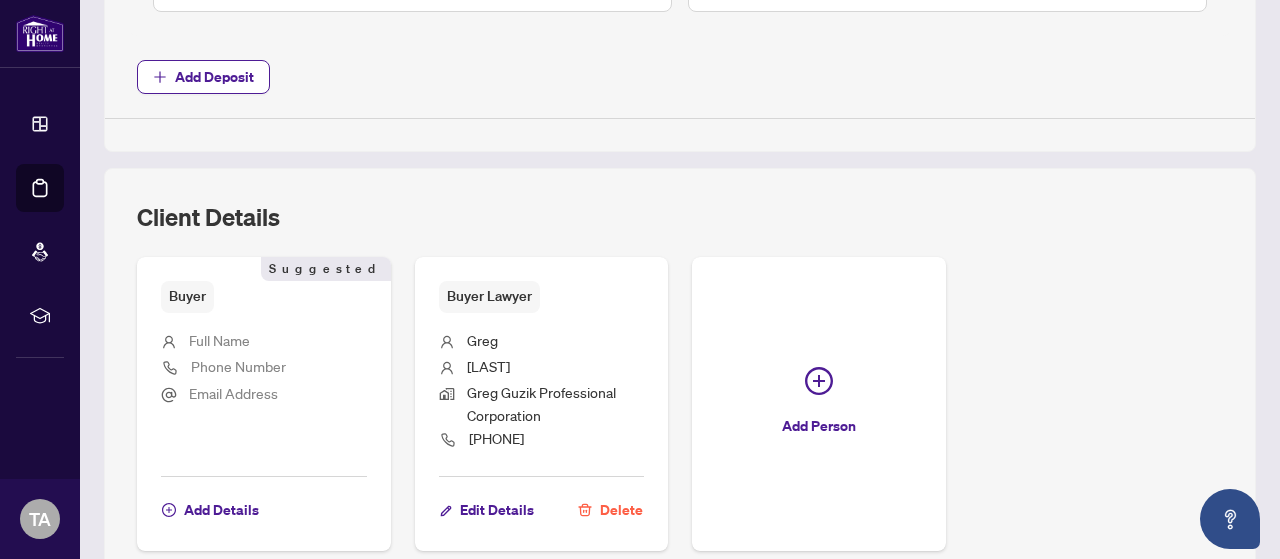 scroll, scrollTop: 1100, scrollLeft: 0, axis: vertical 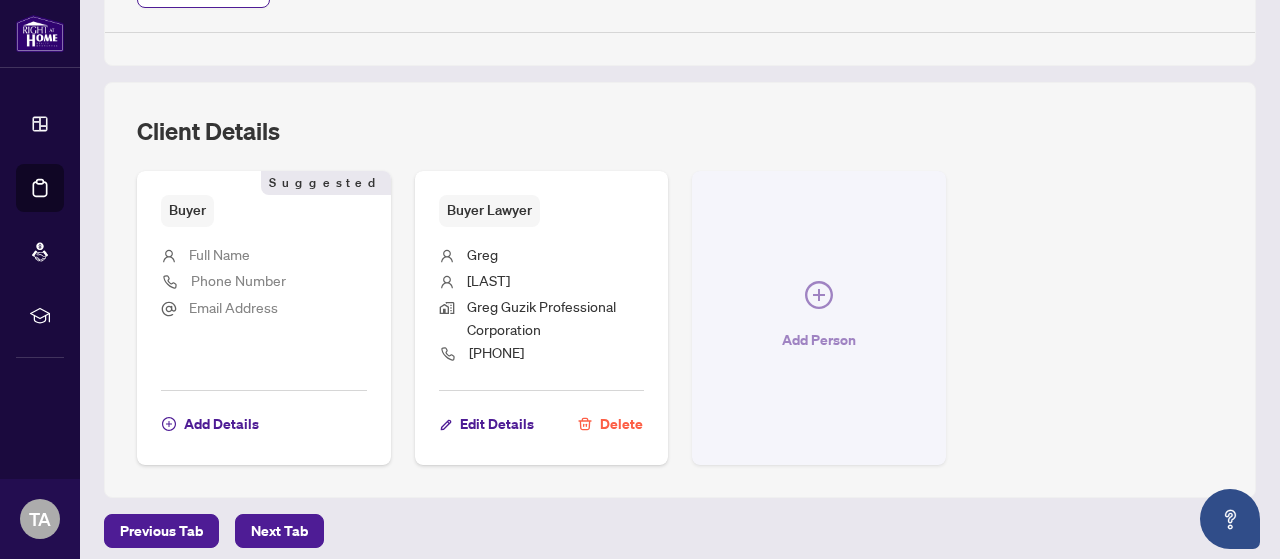 click on "Add Person" at bounding box center (819, 318) 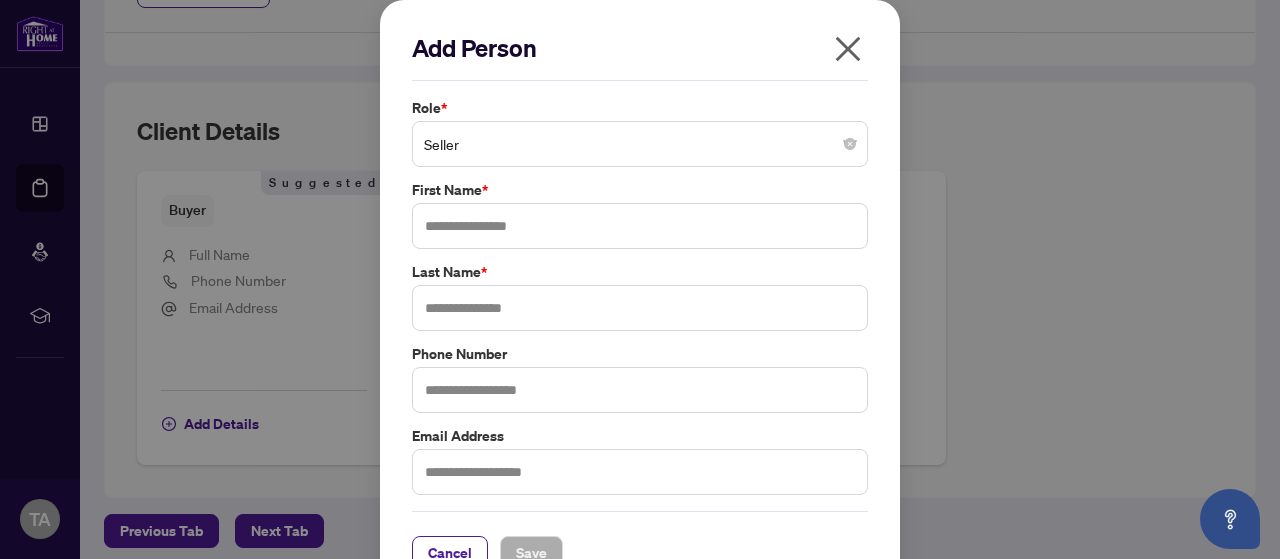 click on "Seller" at bounding box center [640, 144] 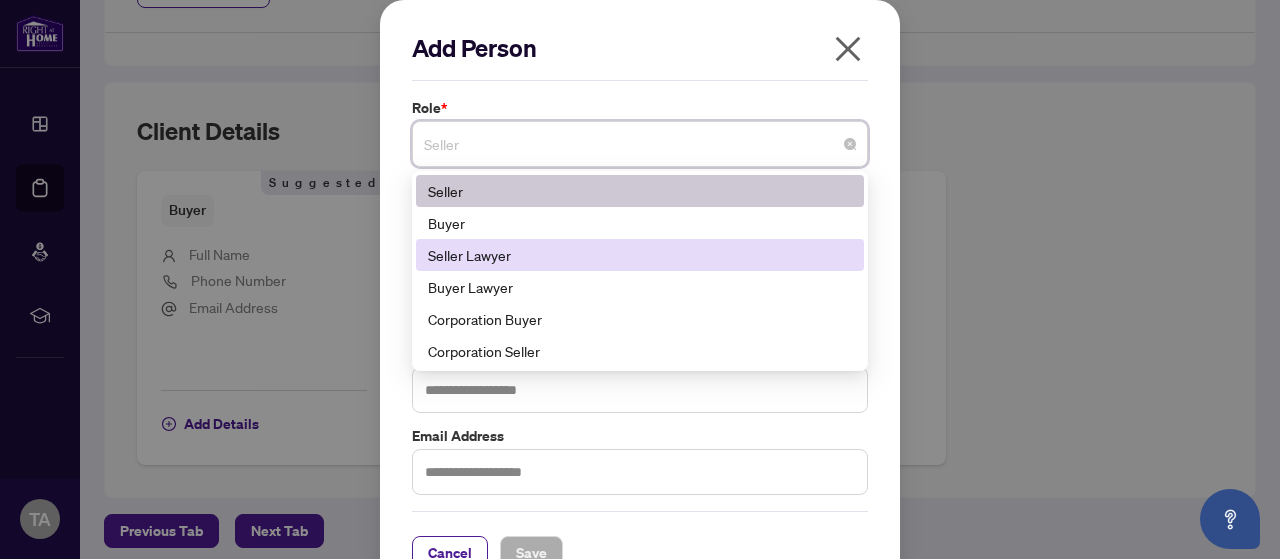 click on "Seller Lawyer" at bounding box center [640, 255] 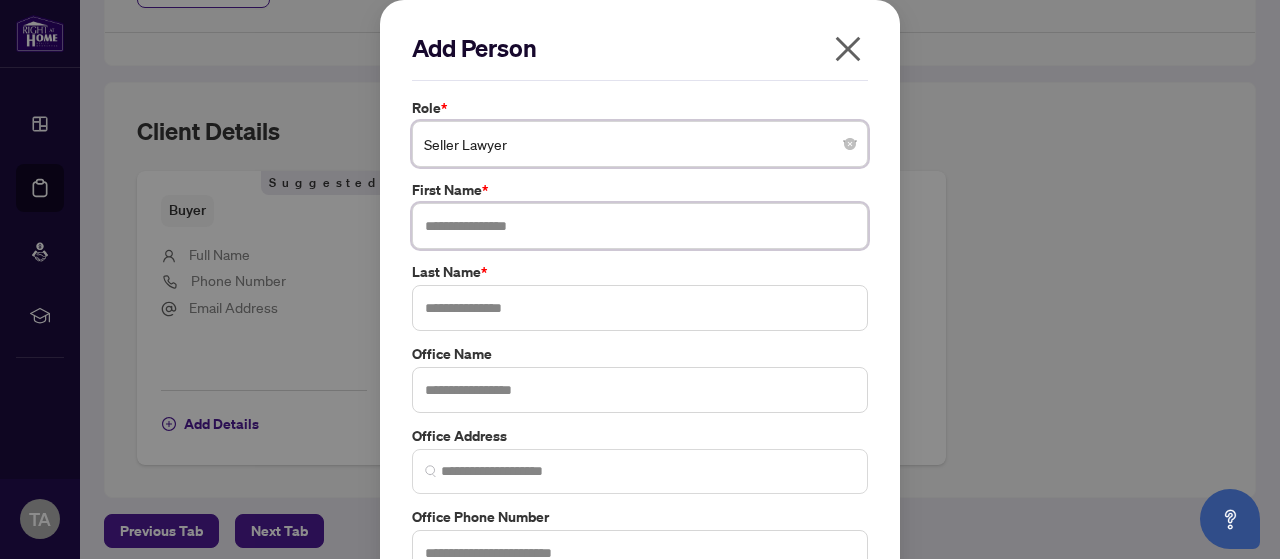 click at bounding box center [640, 226] 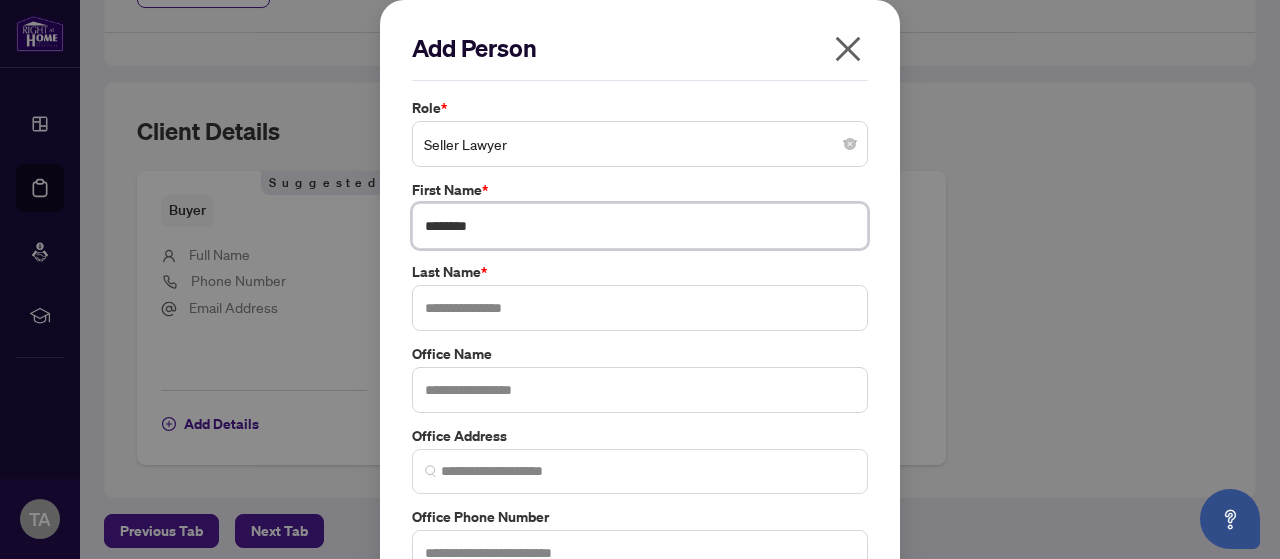 type on "*******" 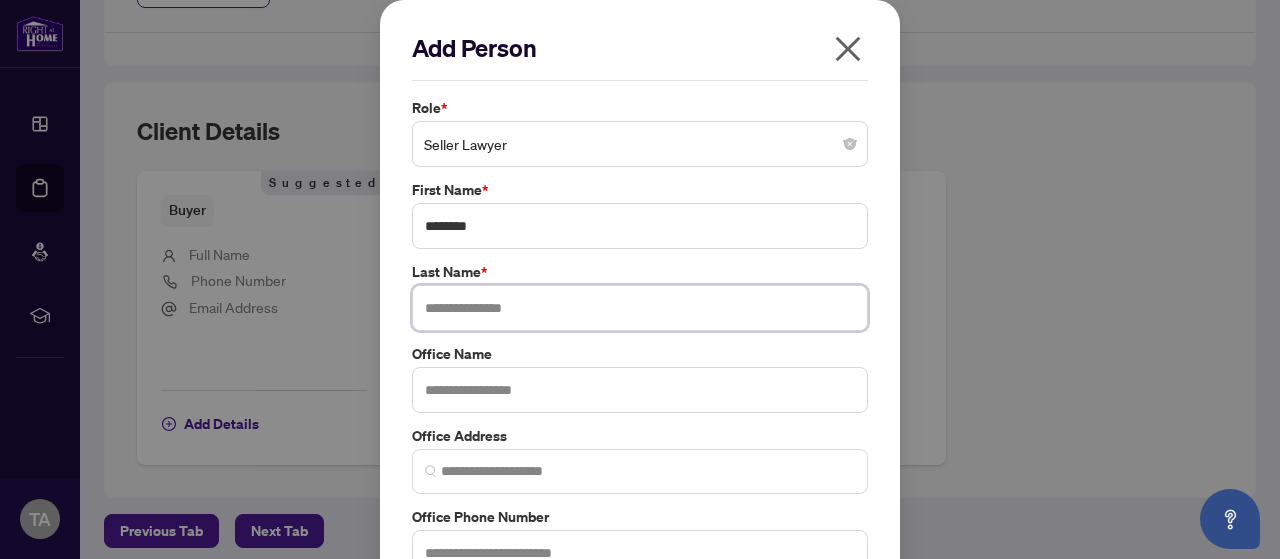 click at bounding box center [640, 308] 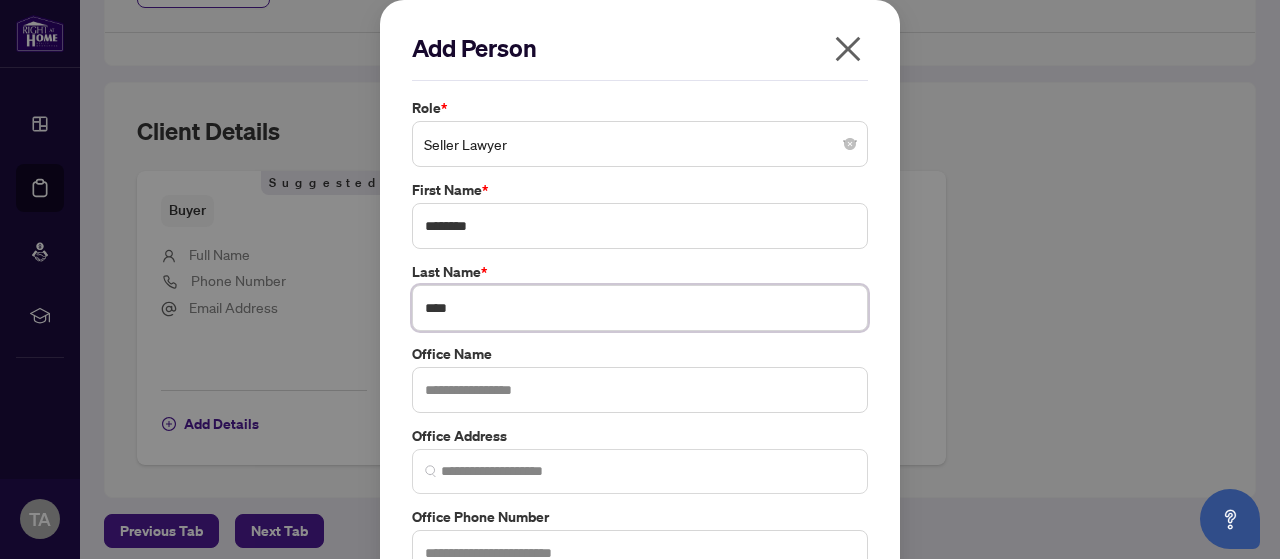 type on "****" 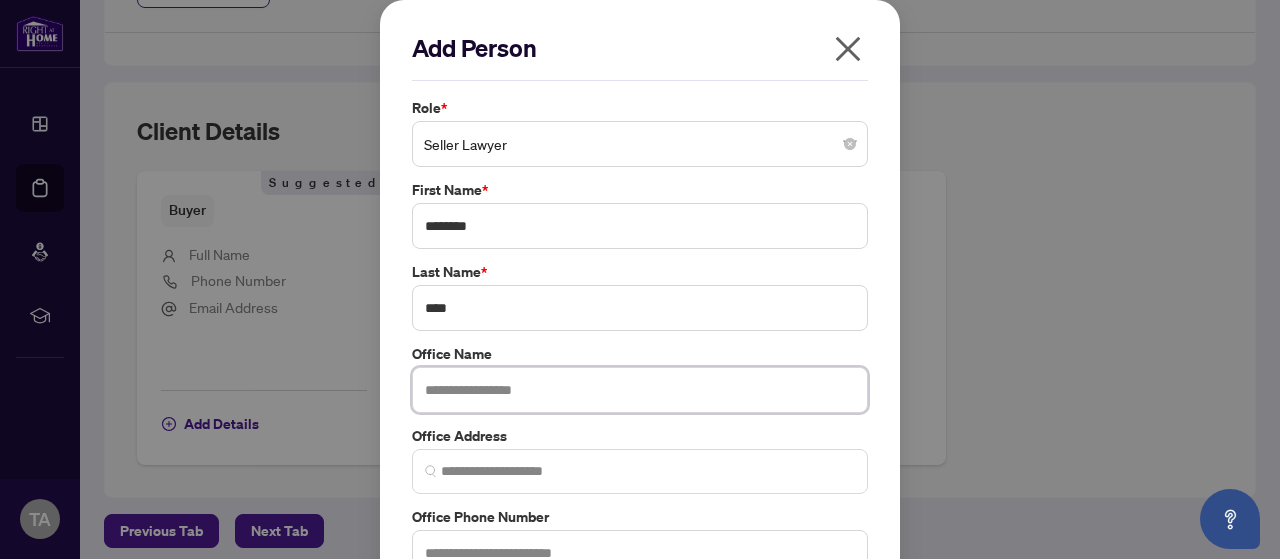 click at bounding box center [640, 390] 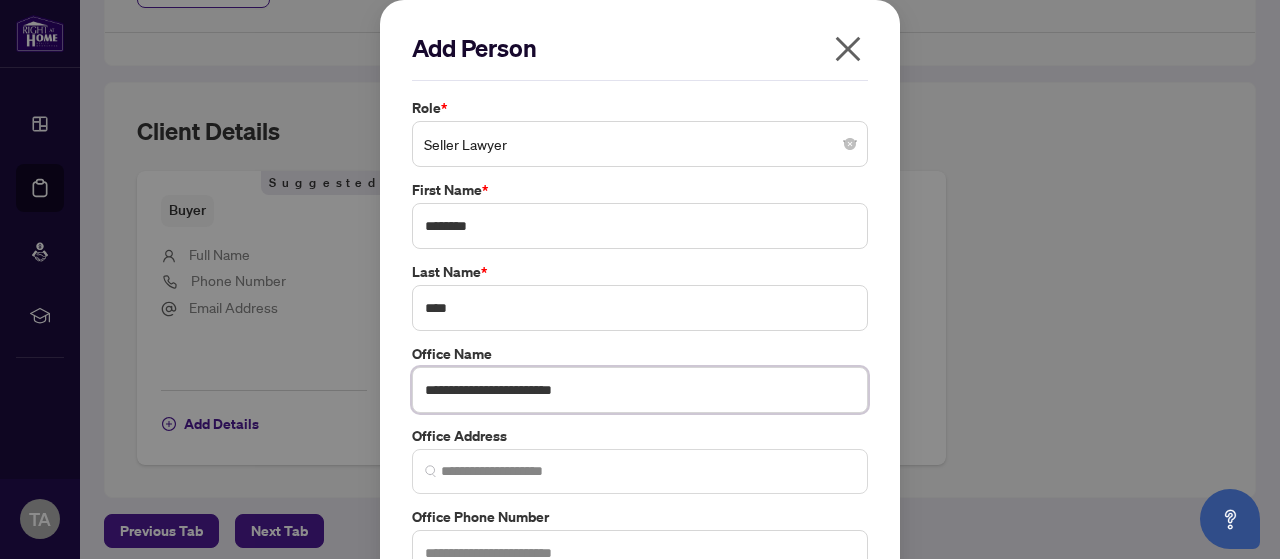 type on "**********" 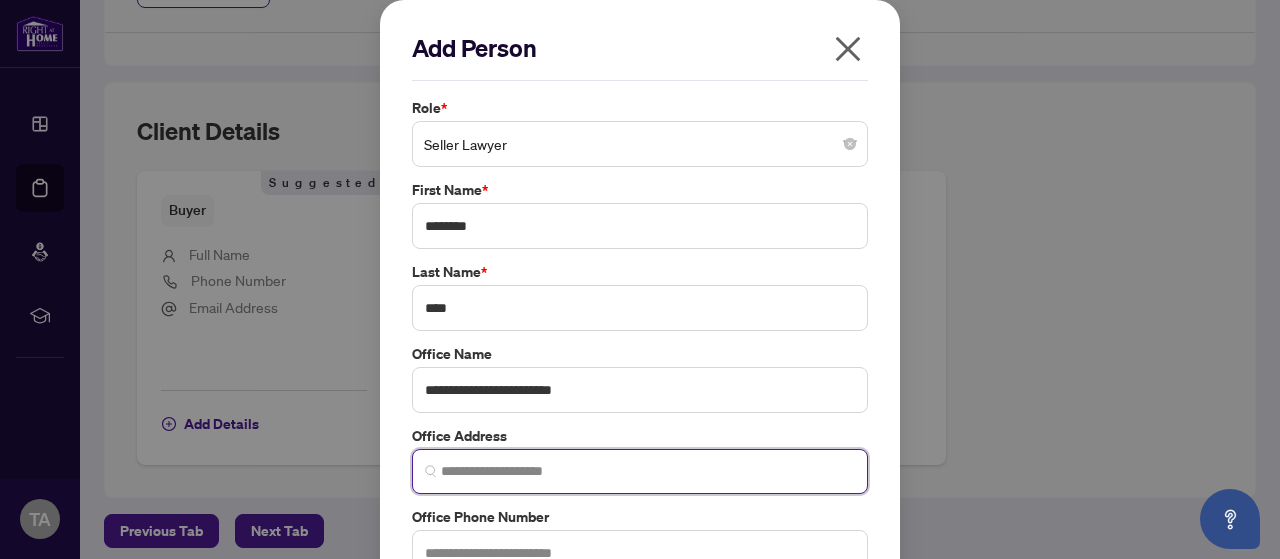 click at bounding box center [648, 471] 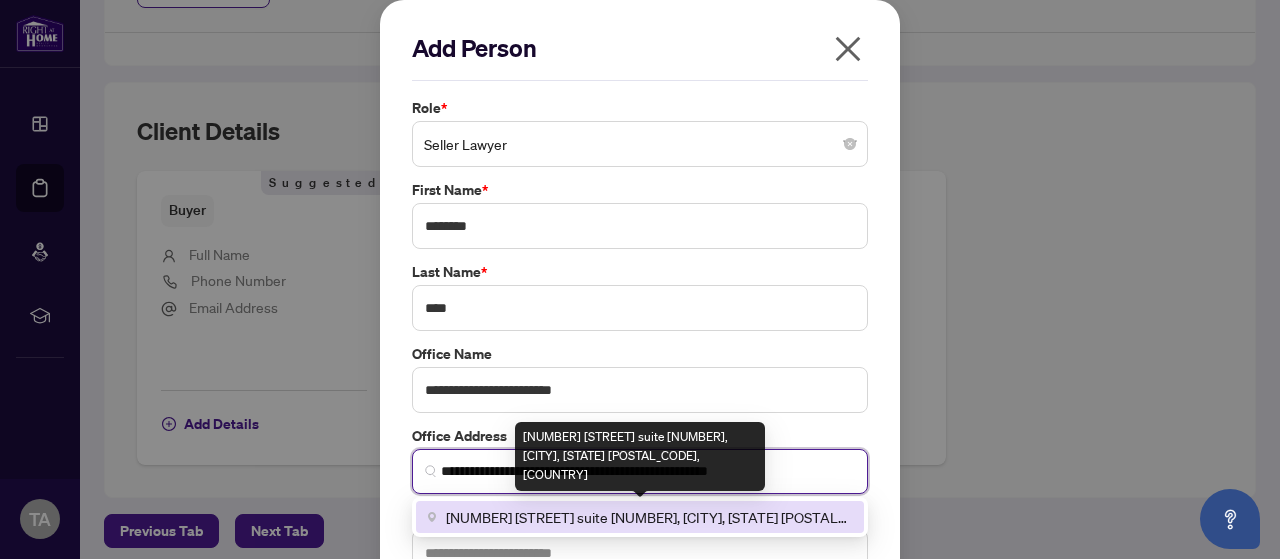 click on "[NUMBER] [STREET] suite [NUMBER], [CITY], [STATE] [POSTAL_CODE], [COUNTRY]" at bounding box center [649, 517] 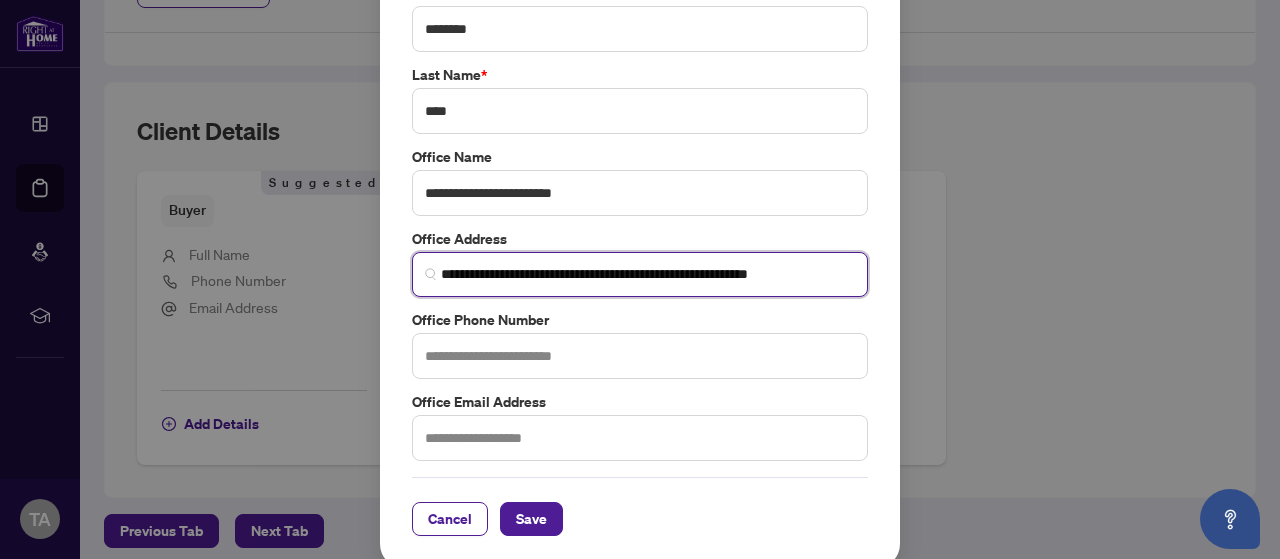 scroll, scrollTop: 200, scrollLeft: 0, axis: vertical 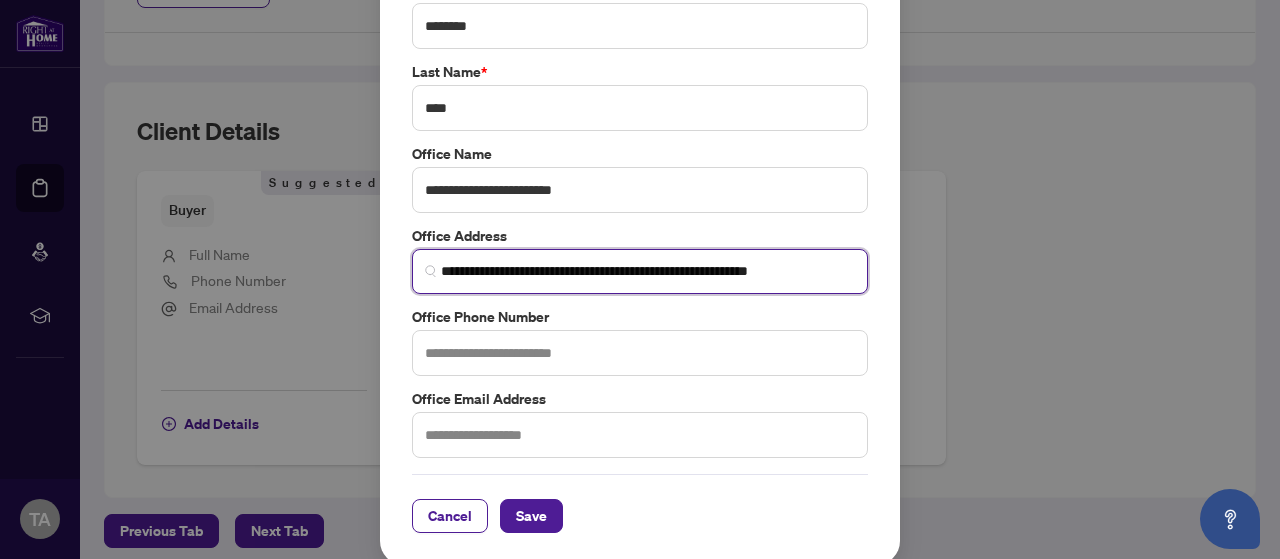 type on "**********" 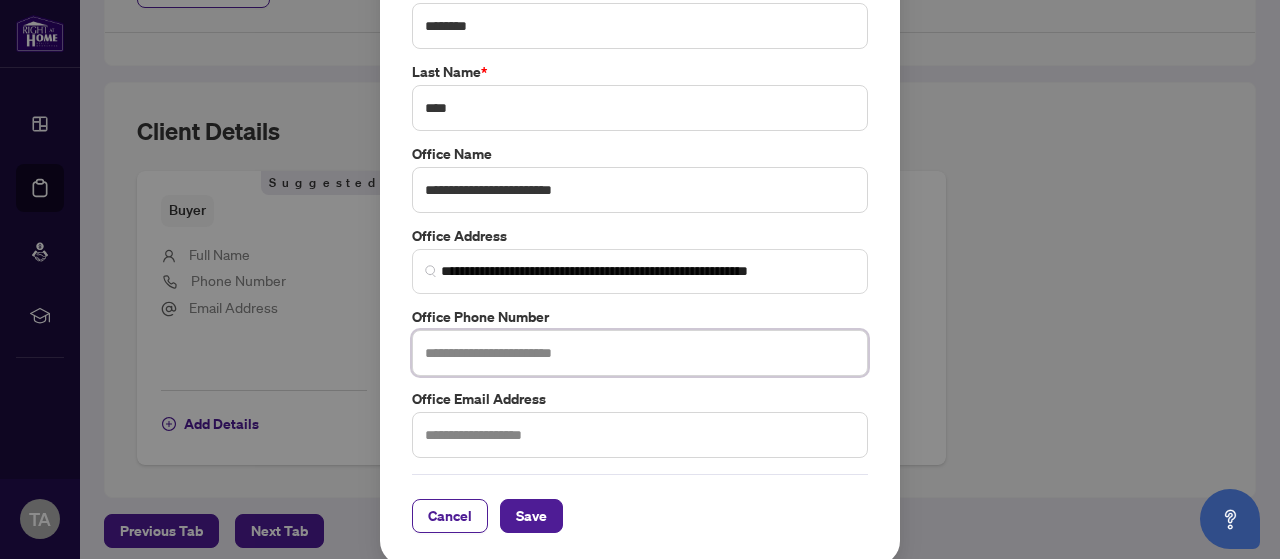 click at bounding box center [640, 353] 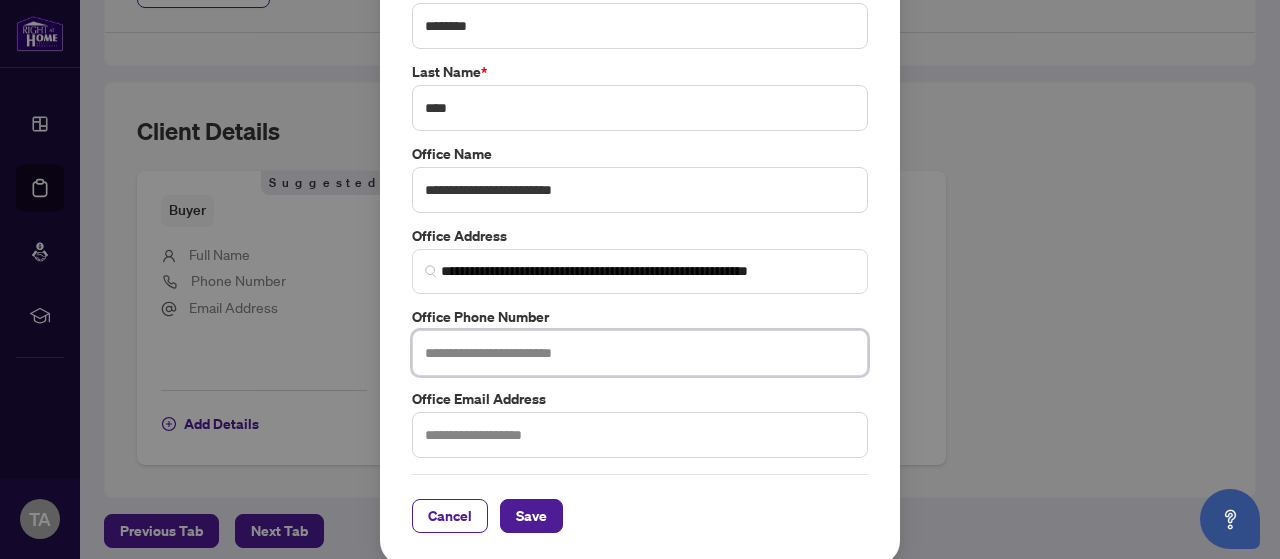 paste on "**********" 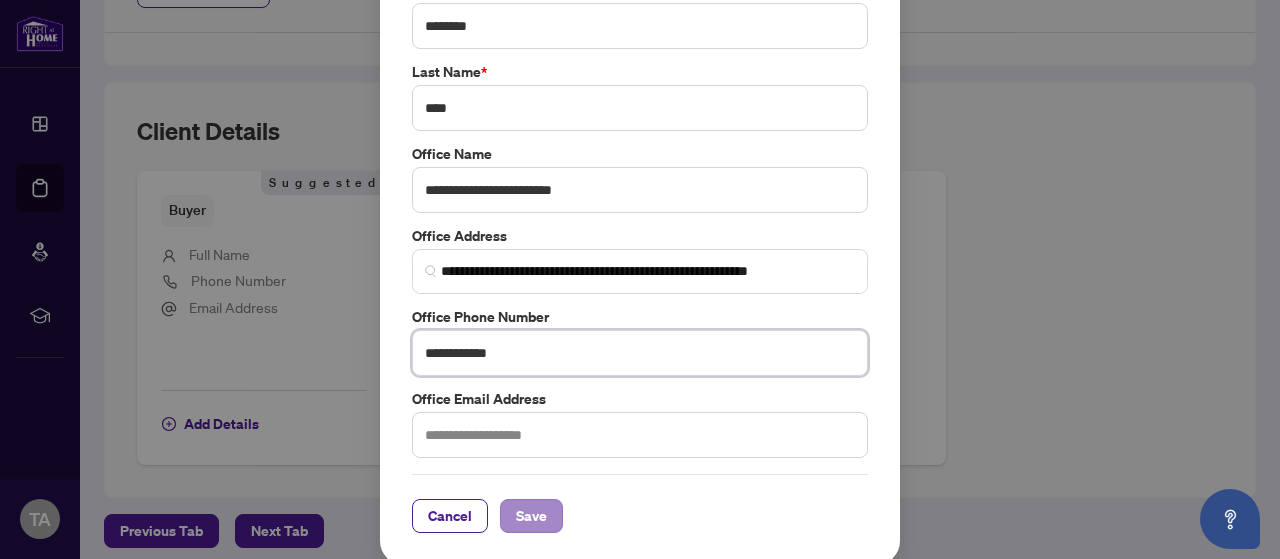 type on "**********" 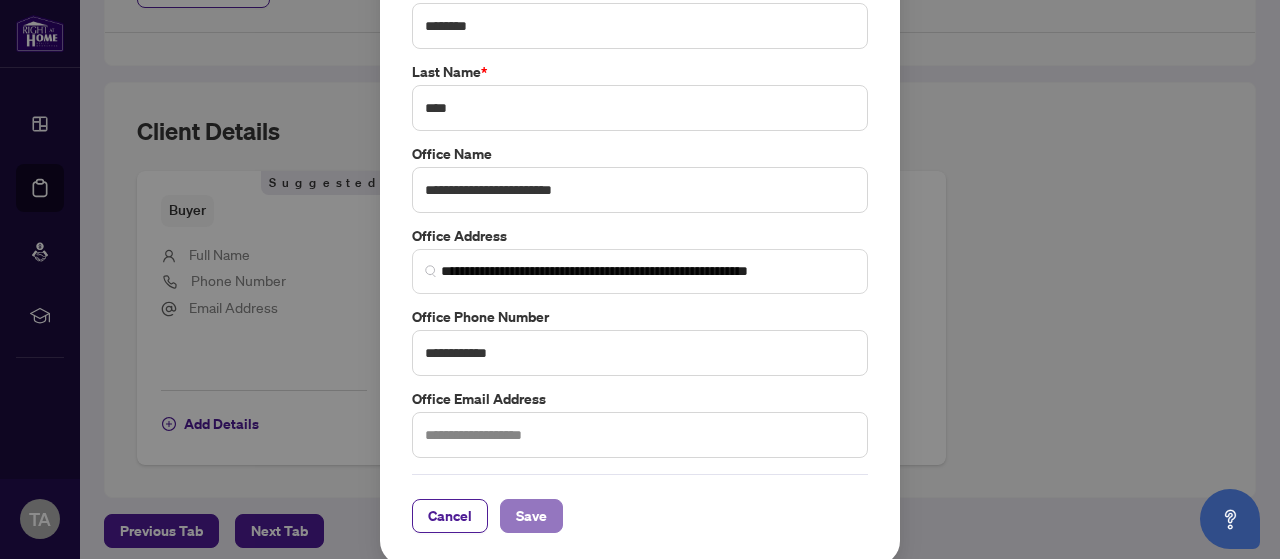 click on "Save" at bounding box center (531, 516) 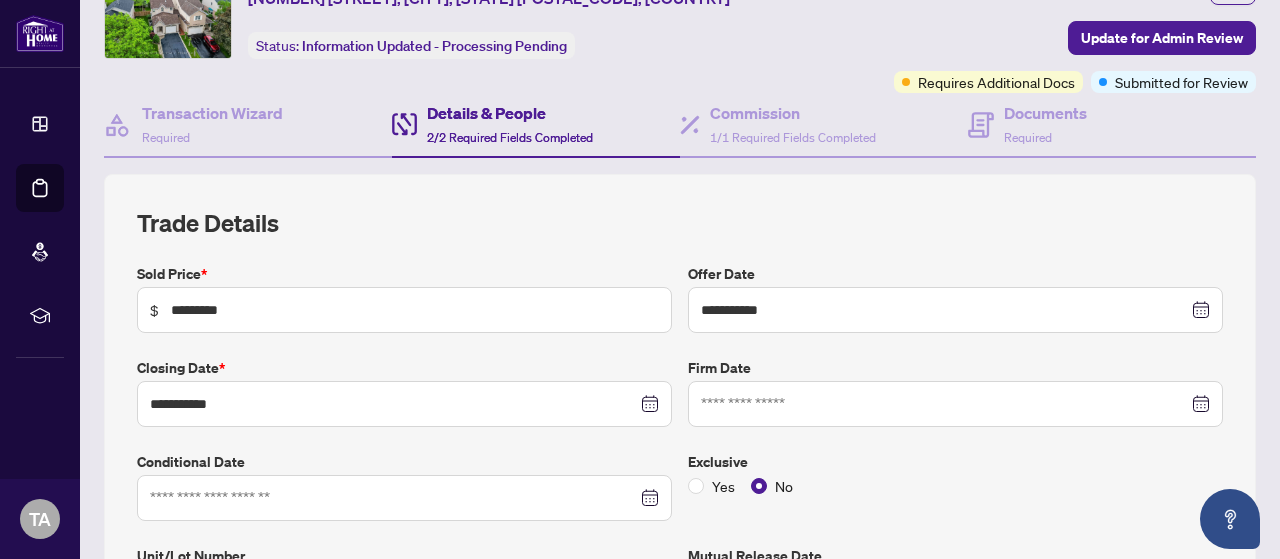 scroll, scrollTop: 0, scrollLeft: 0, axis: both 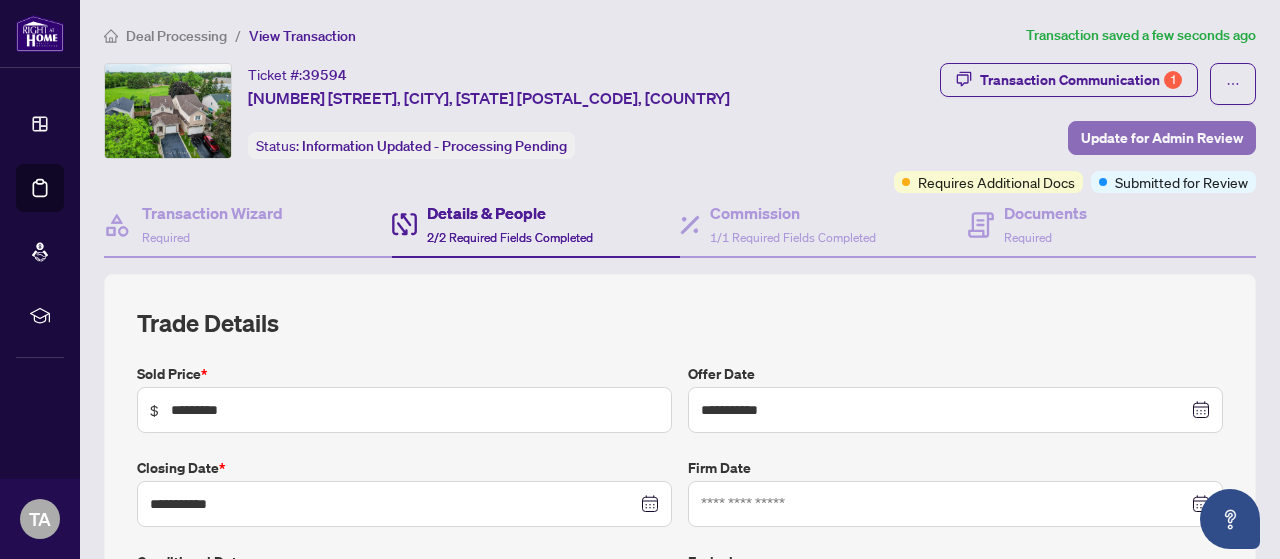 click on "Update for Admin Review" at bounding box center [1162, 138] 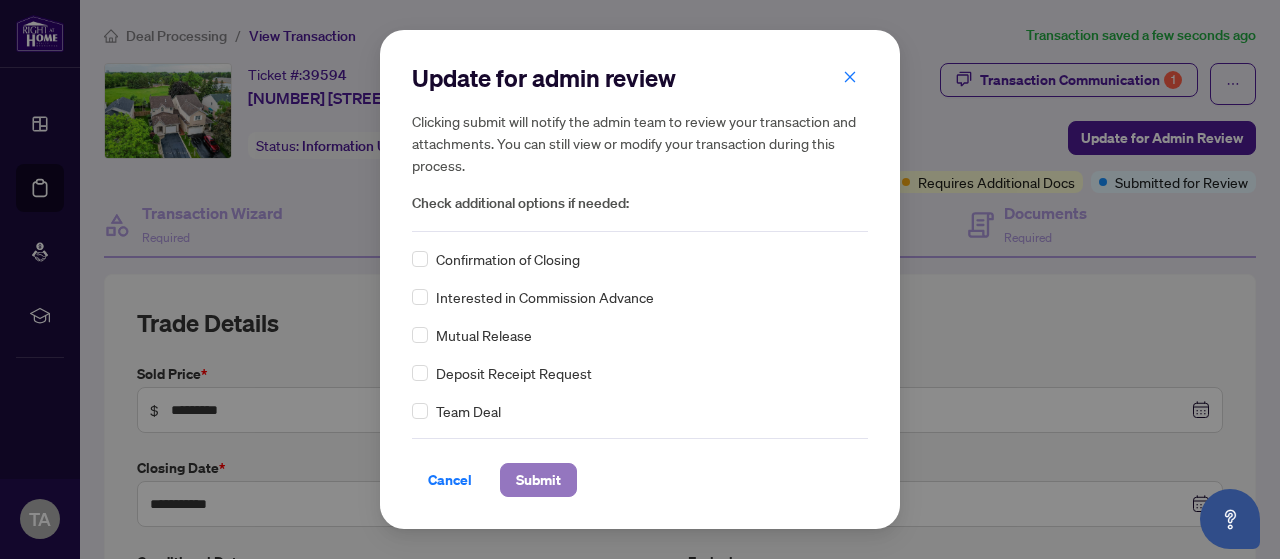 click on "Submit" at bounding box center [538, 480] 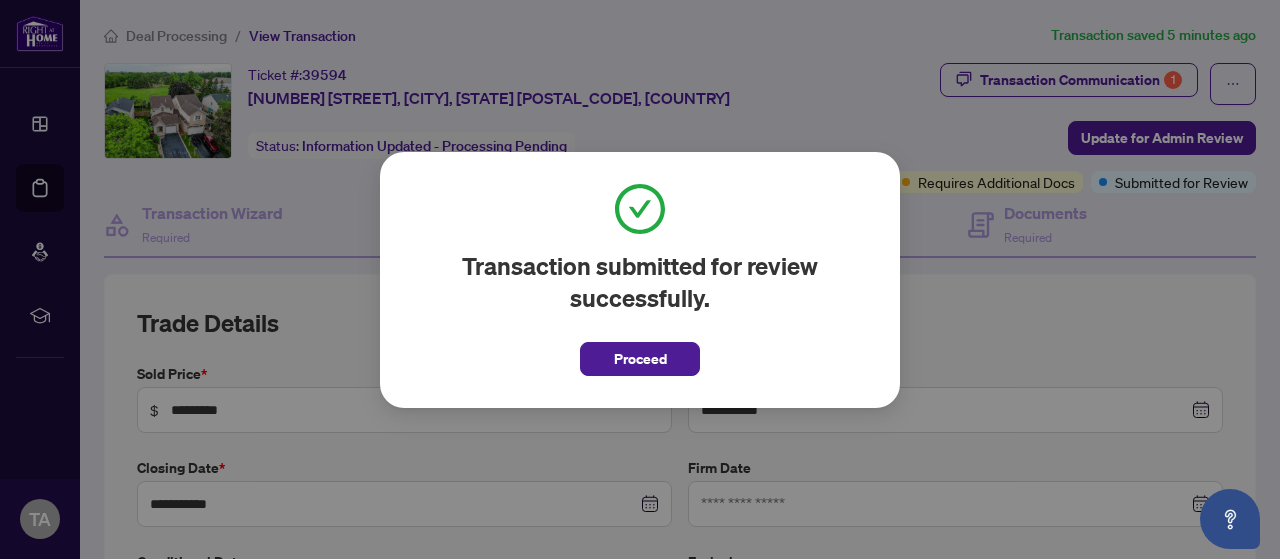 click on "Proceed" at bounding box center (640, 359) 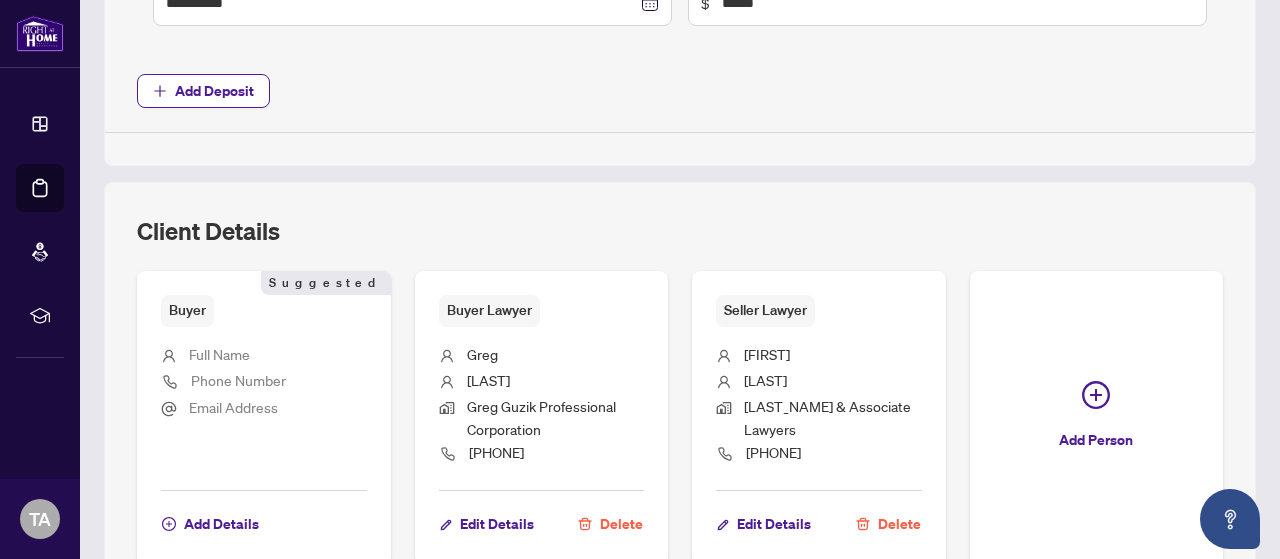scroll, scrollTop: 1200, scrollLeft: 0, axis: vertical 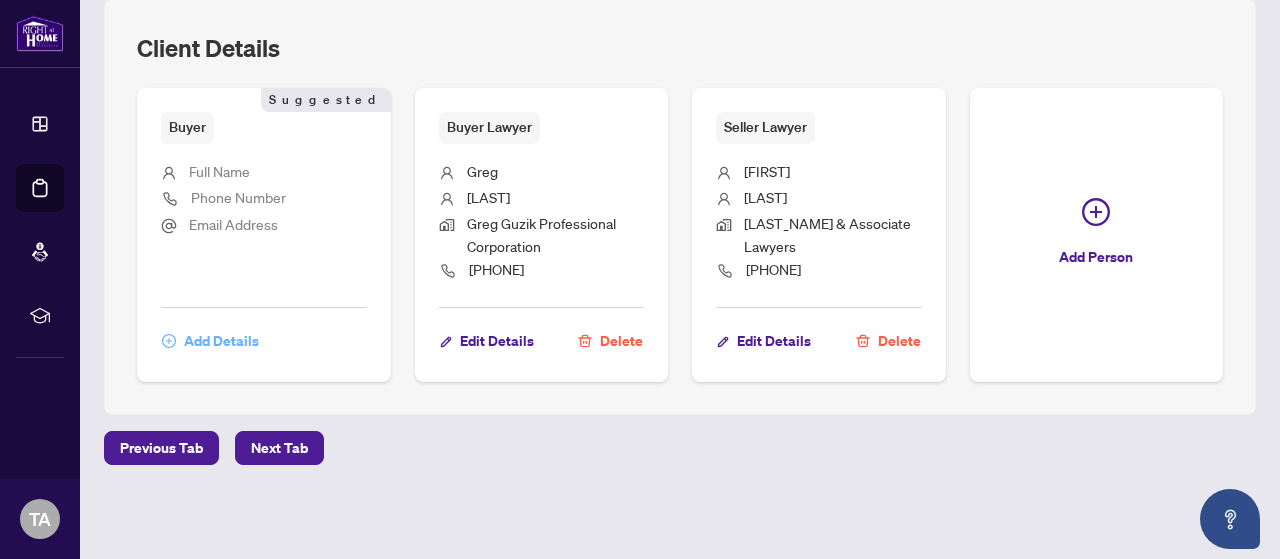click on "Add Details" at bounding box center [221, 341] 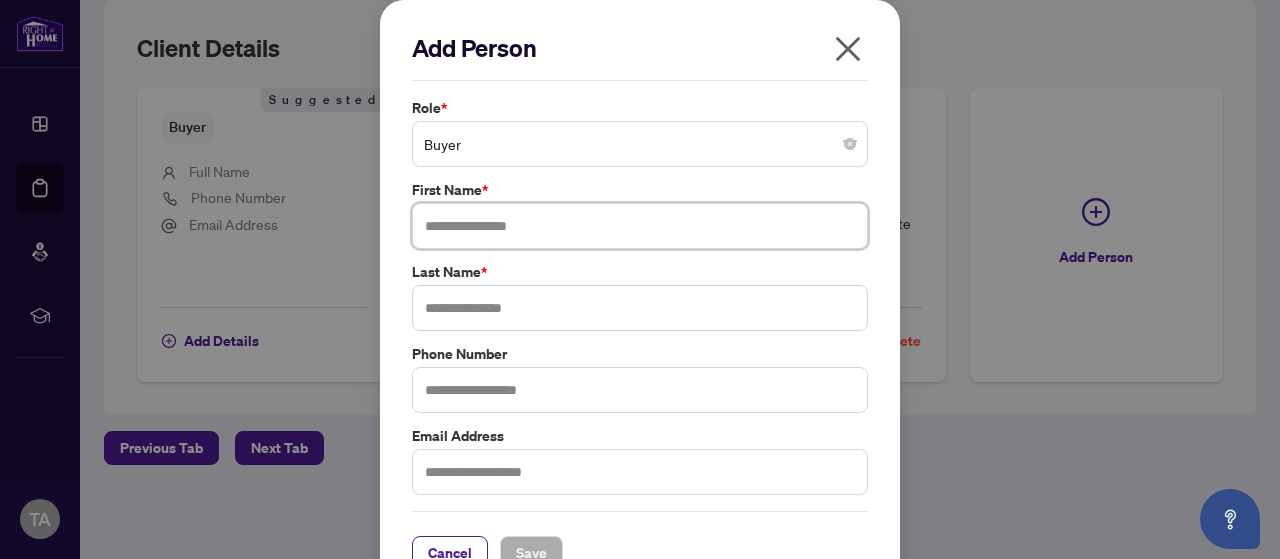 click at bounding box center [640, 226] 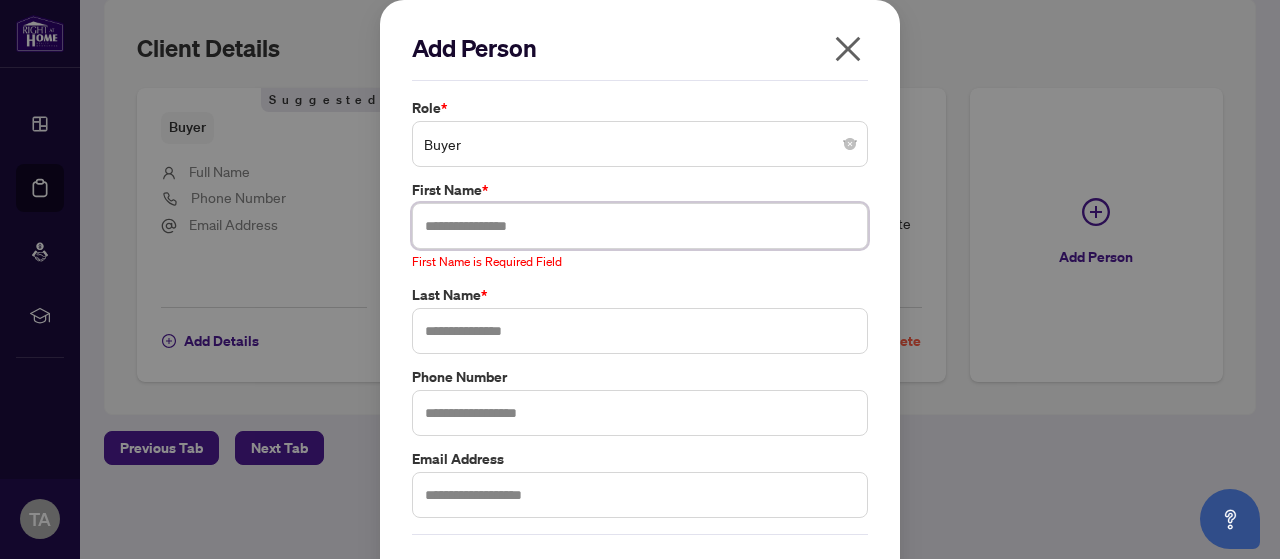 click at bounding box center [640, 226] 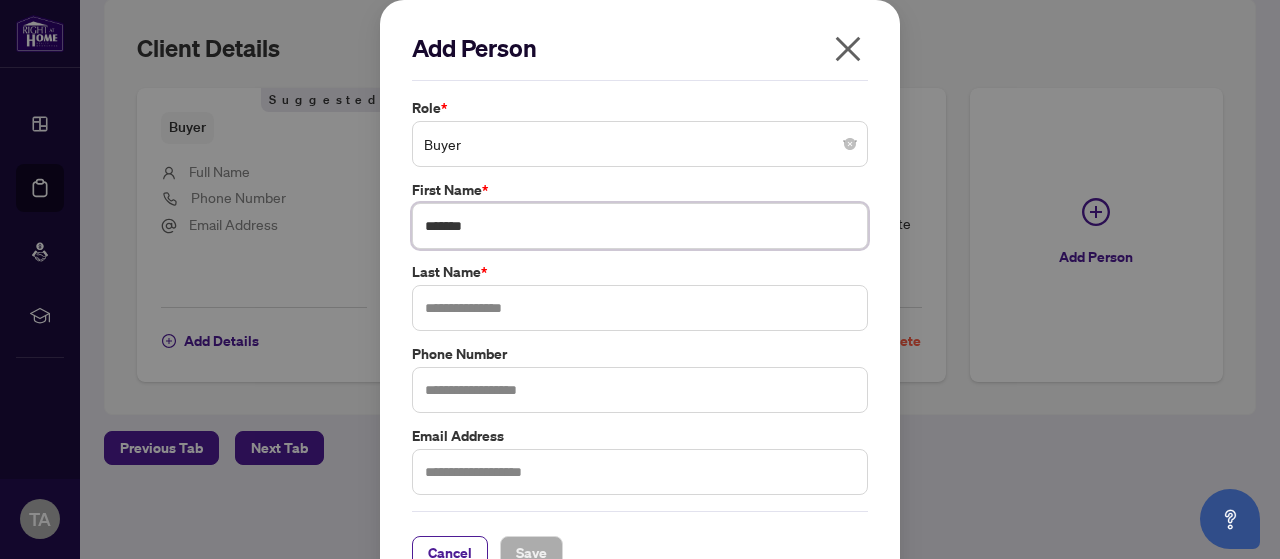 type on "******" 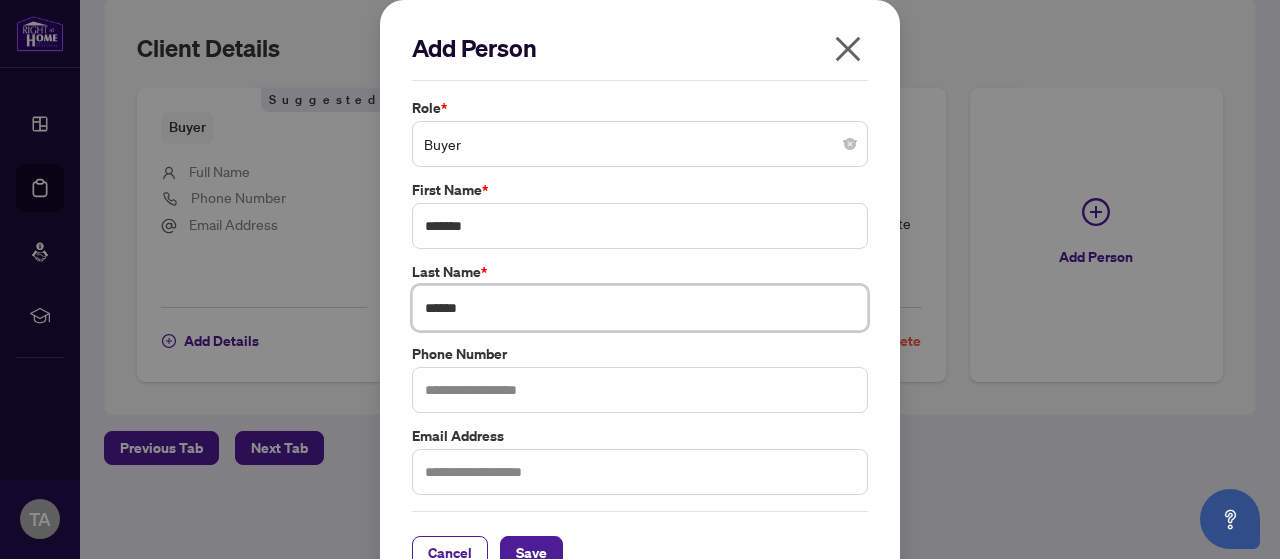 type on "******" 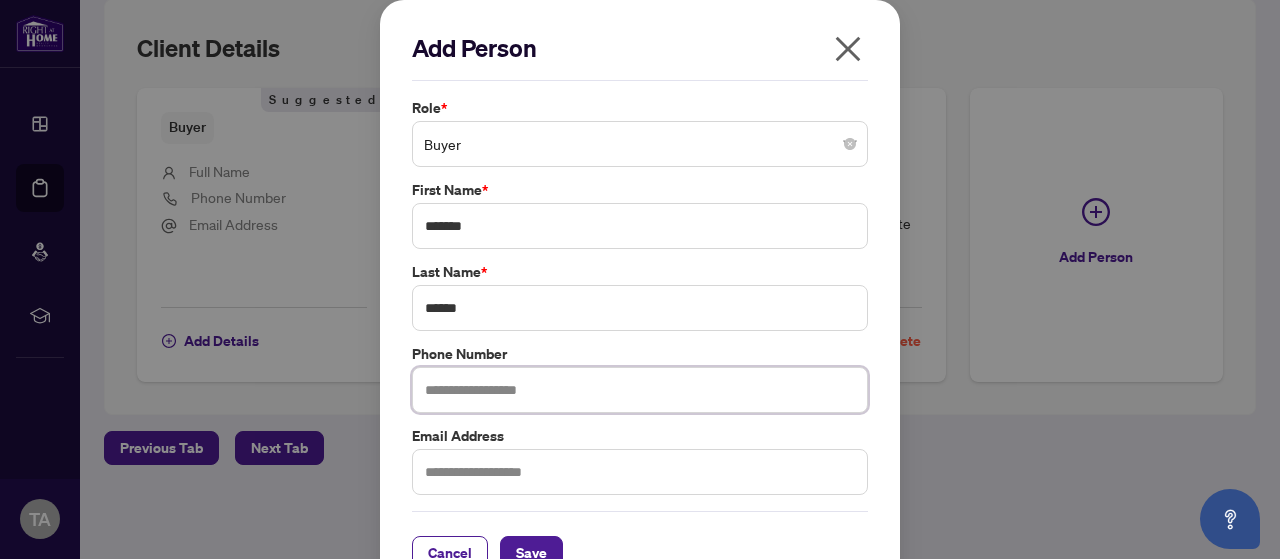 click at bounding box center (640, 390) 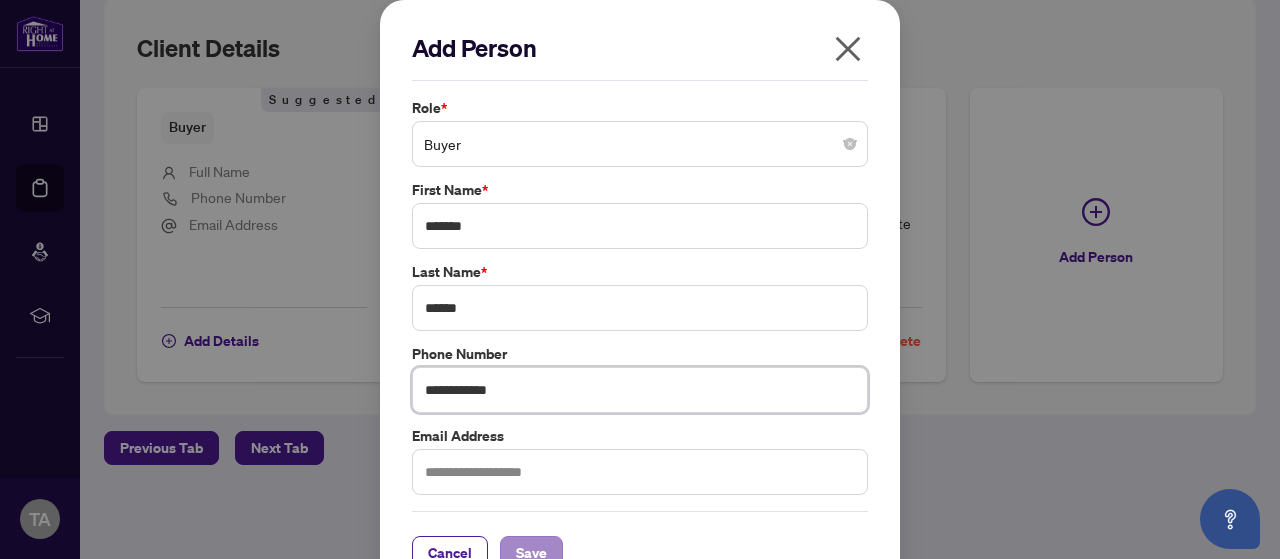 type on "**********" 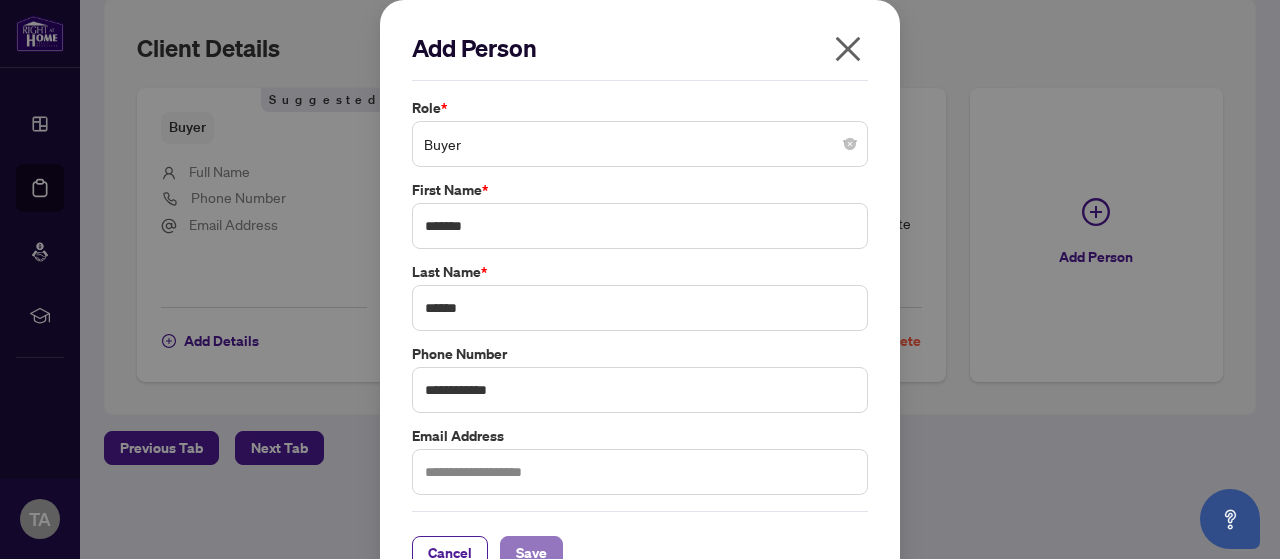 click on "Save" at bounding box center [531, 553] 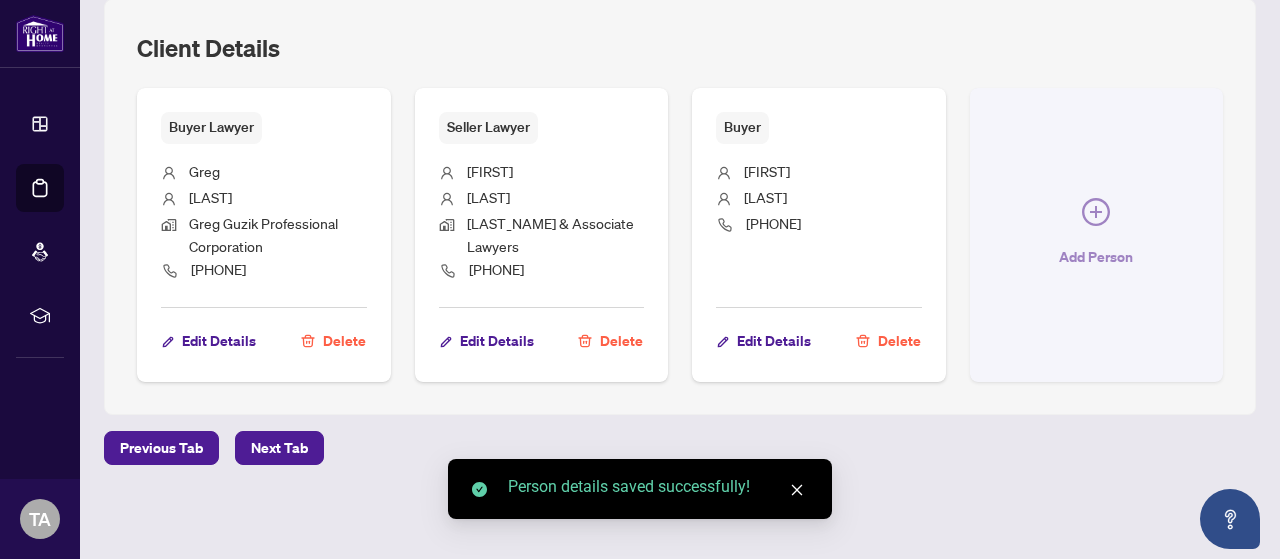 click 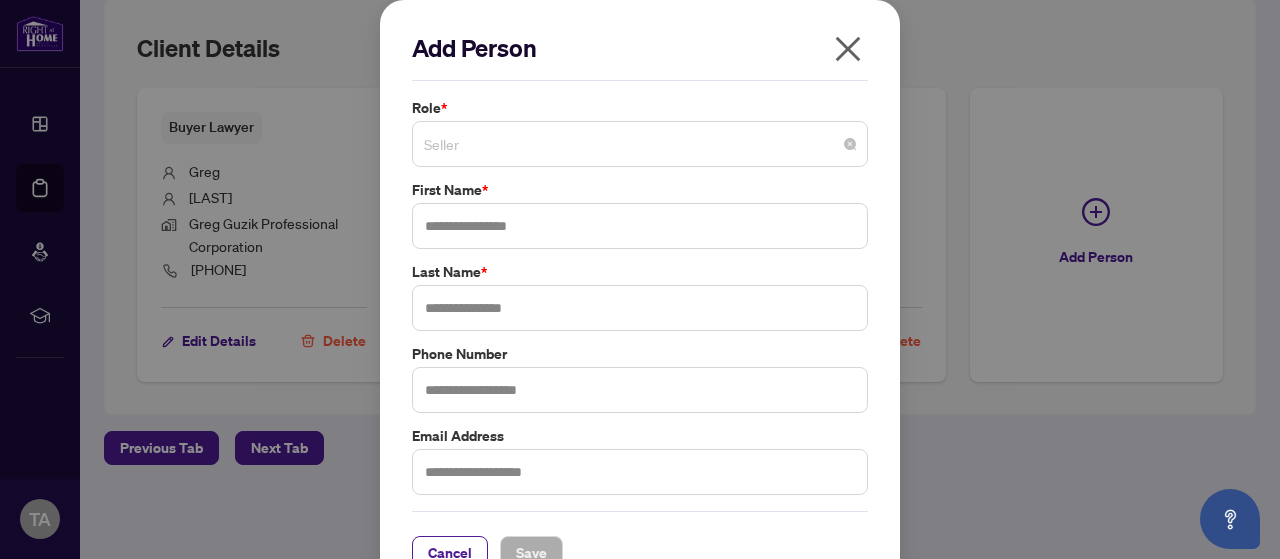 click on "Seller" at bounding box center (640, 144) 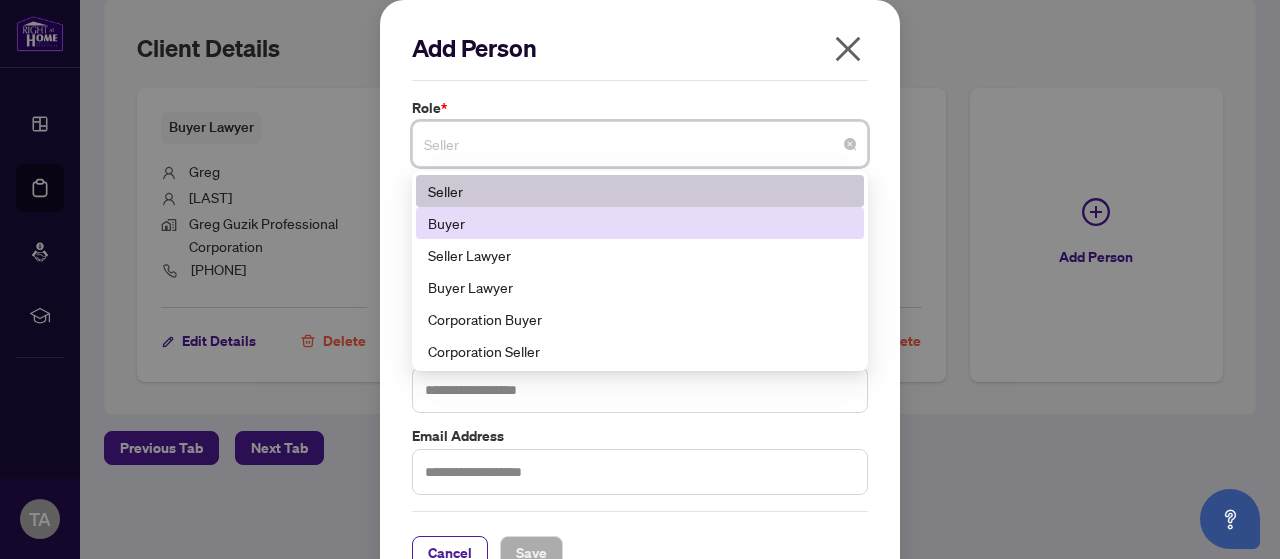 click on "Buyer" at bounding box center [640, 223] 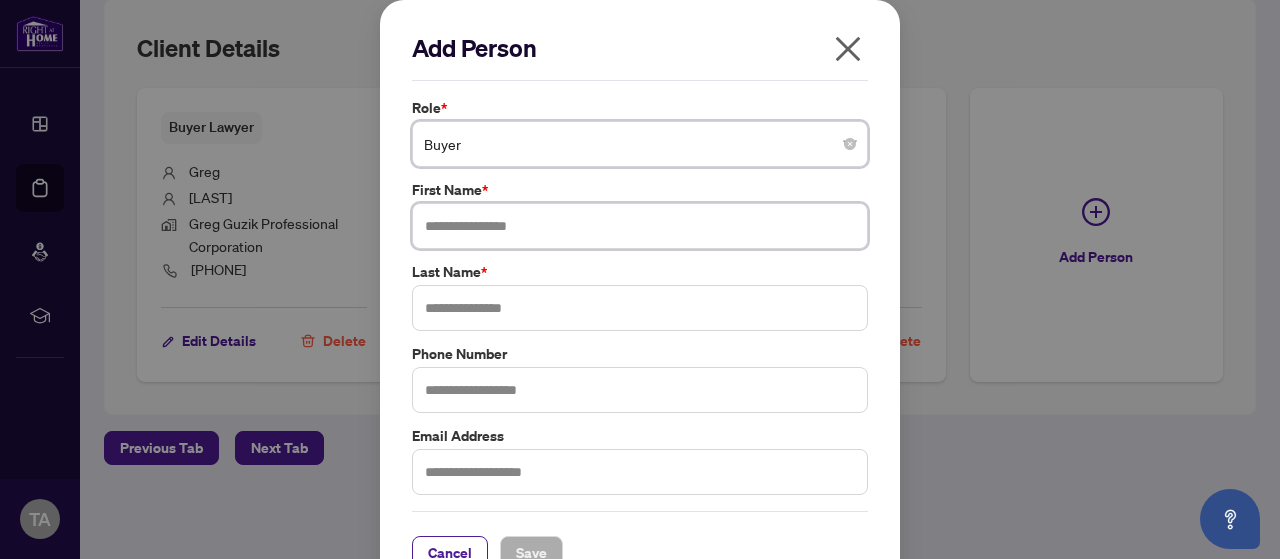 click at bounding box center (640, 226) 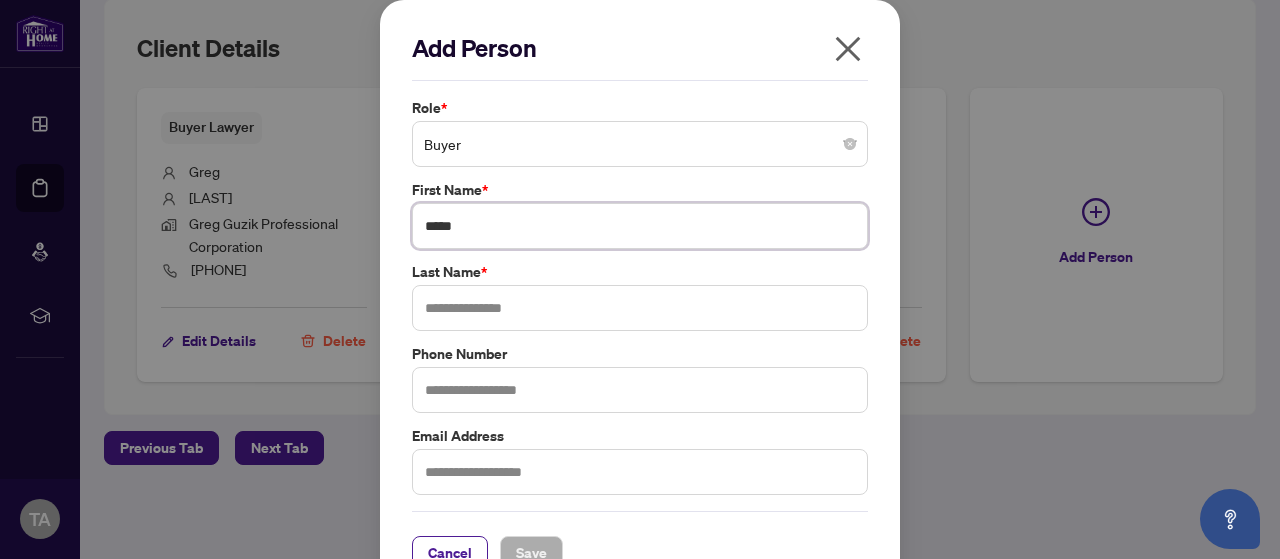 type on "****" 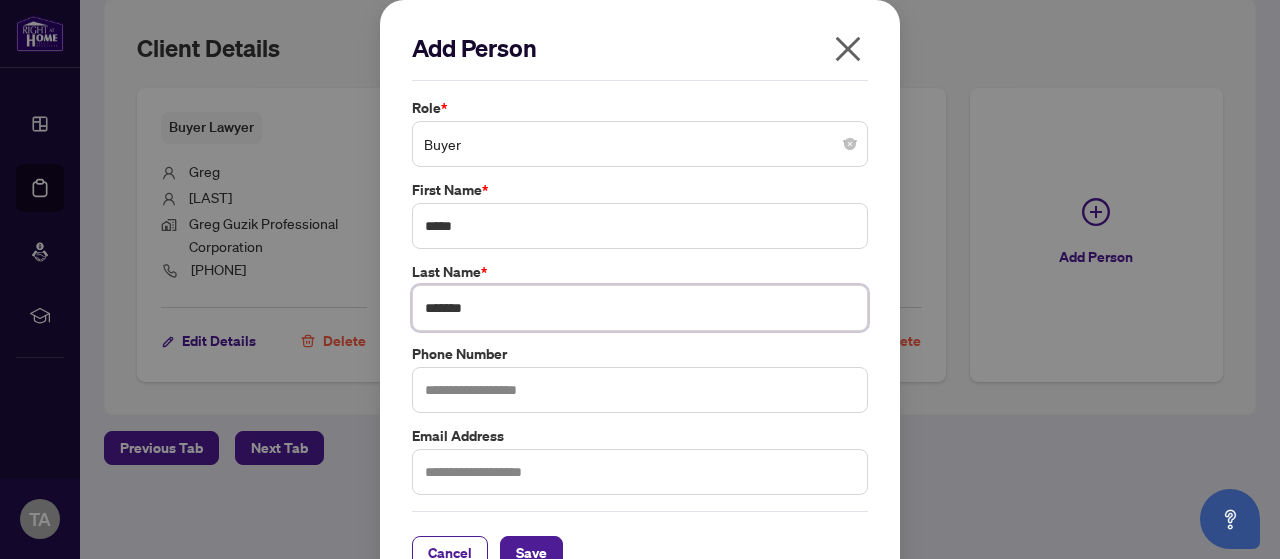 type on "******" 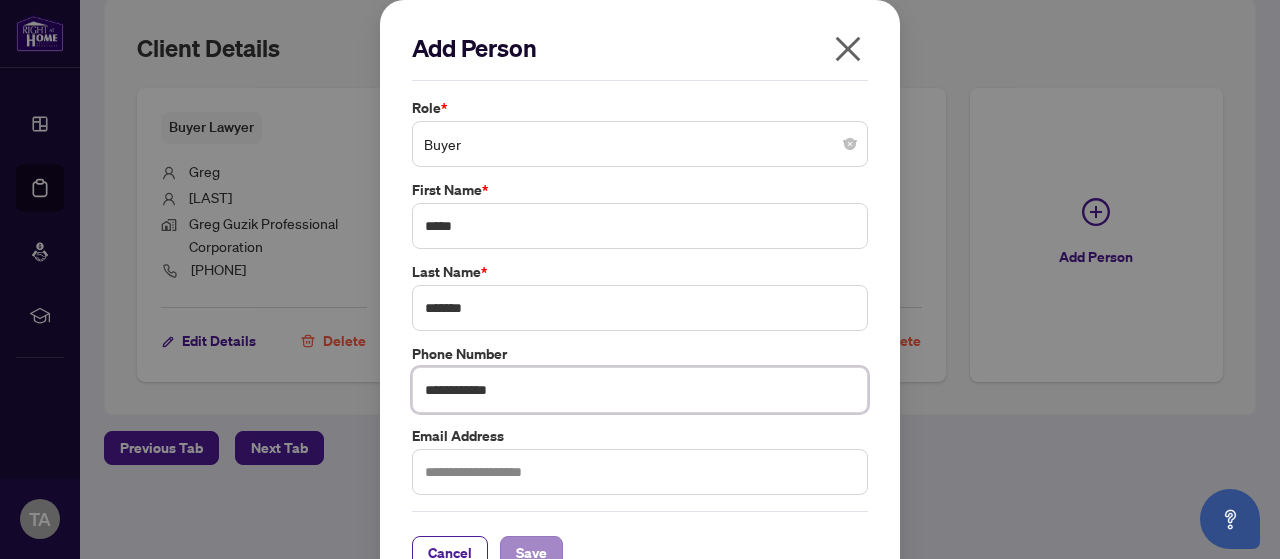 type on "**********" 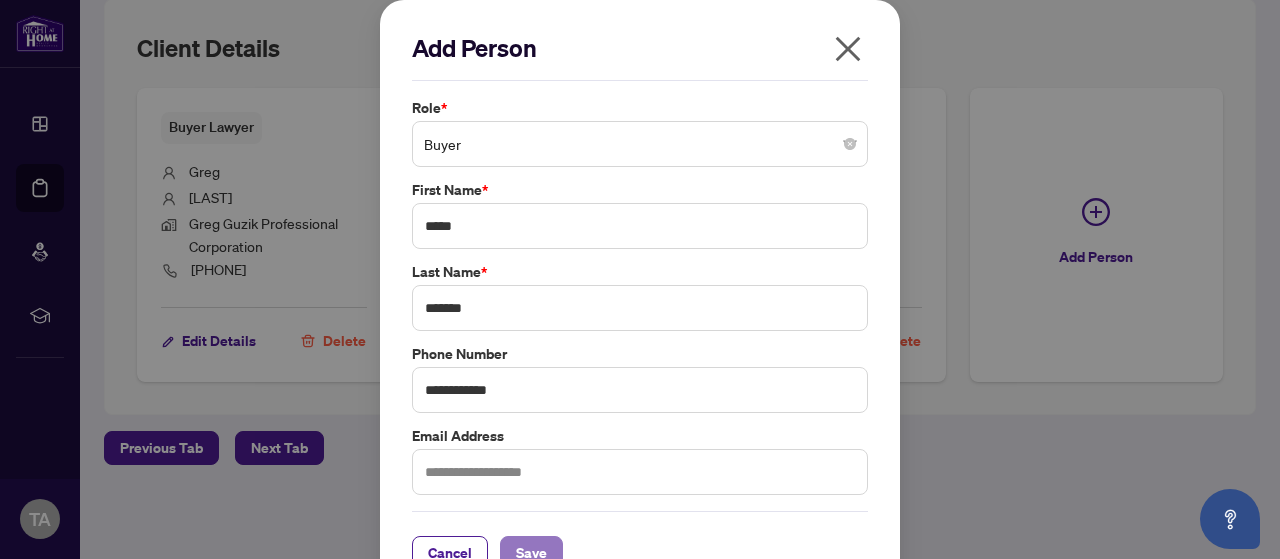 click on "Save" at bounding box center (531, 553) 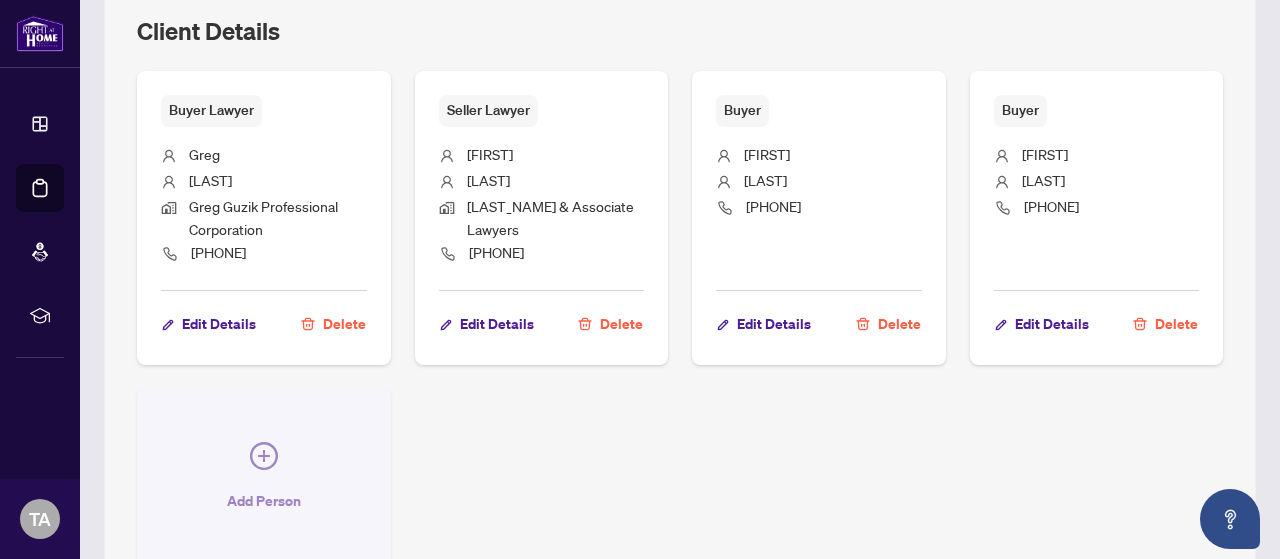 click 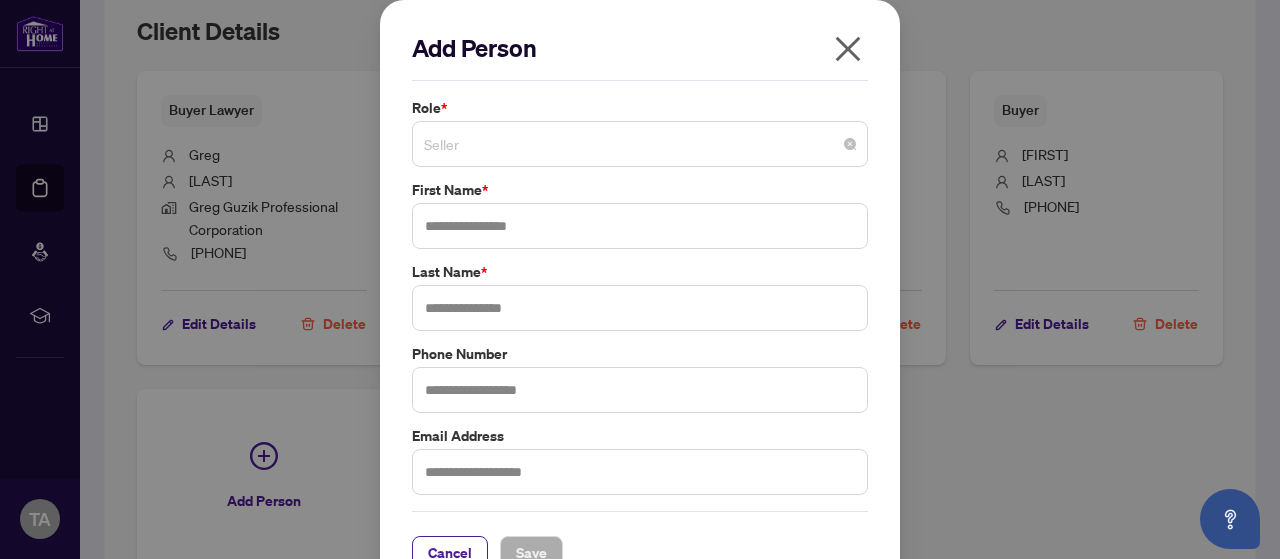 click on "Seller" at bounding box center [640, 144] 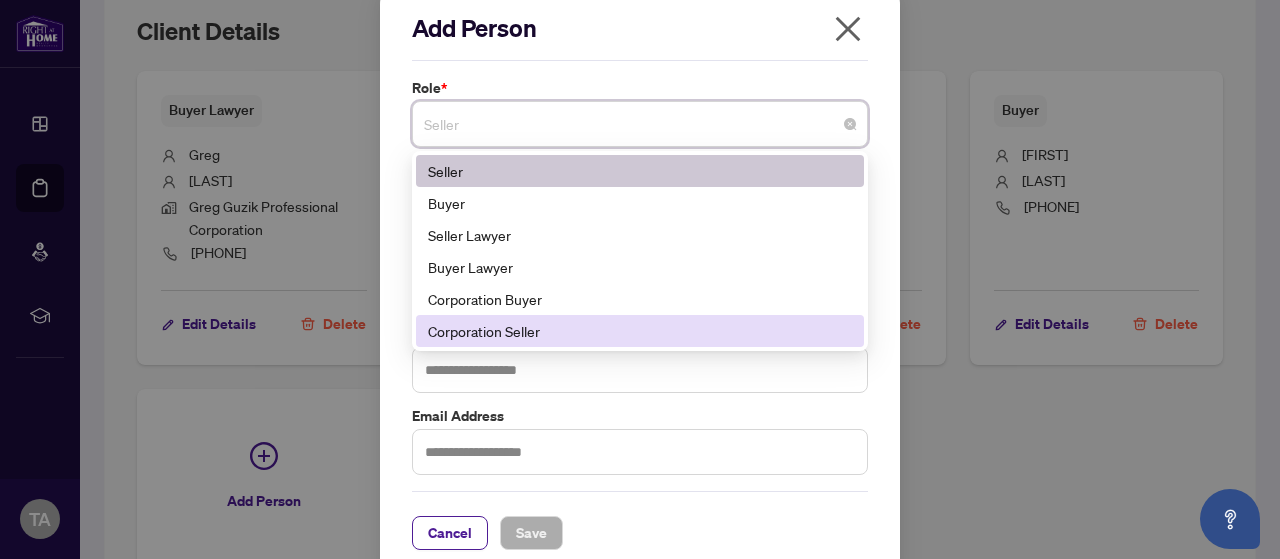 scroll, scrollTop: 38, scrollLeft: 0, axis: vertical 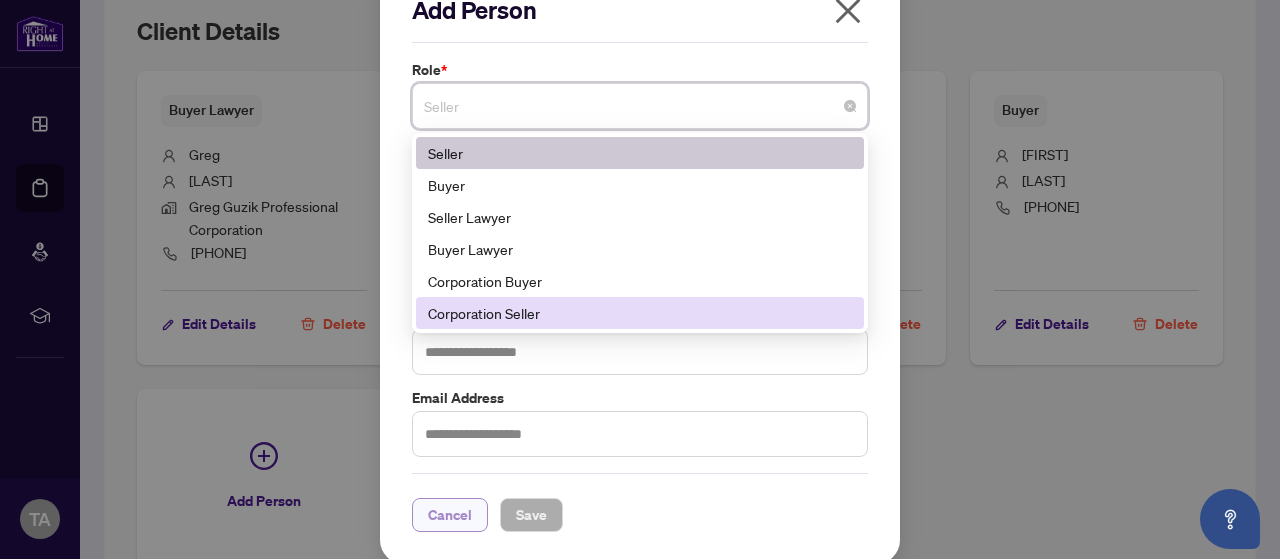 click on "Cancel" at bounding box center [450, 515] 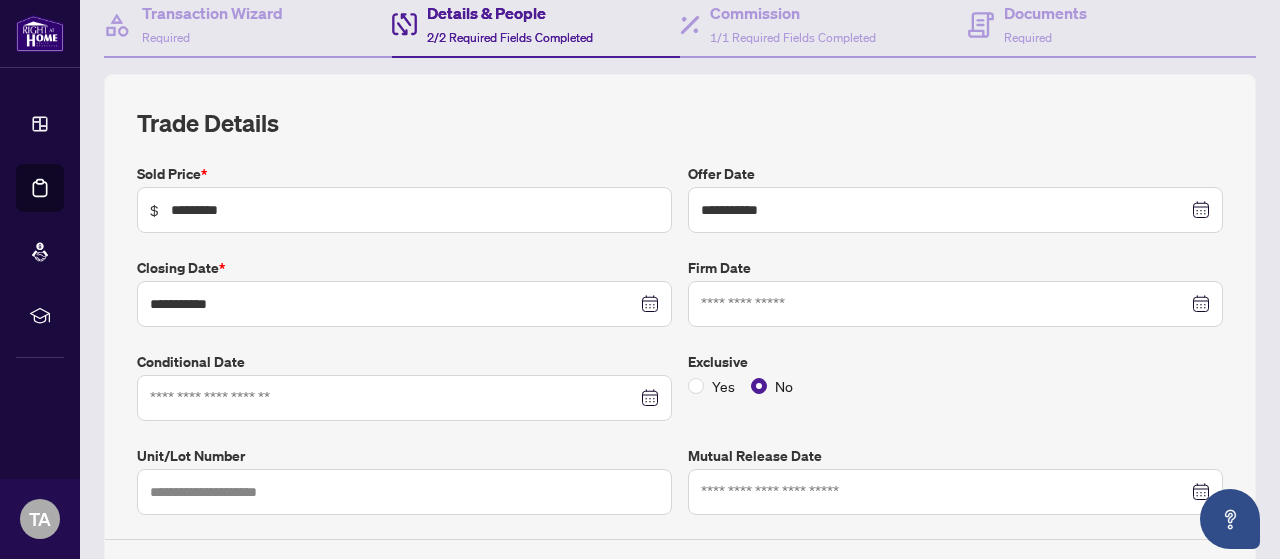 scroll, scrollTop: 0, scrollLeft: 0, axis: both 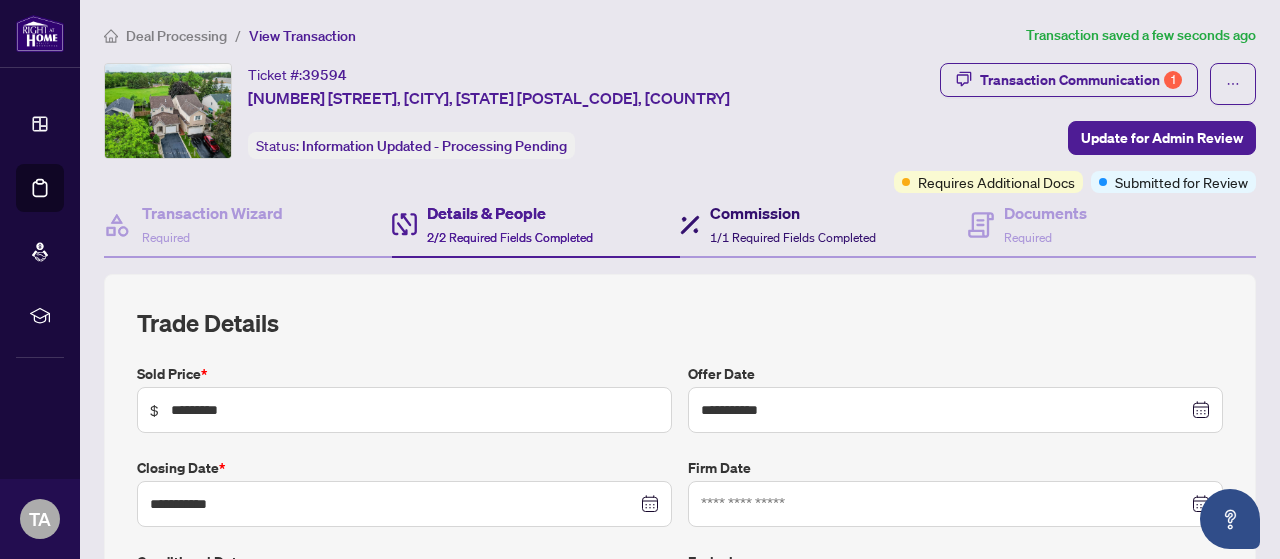 click on "1/1 Required Fields Completed" at bounding box center (793, 237) 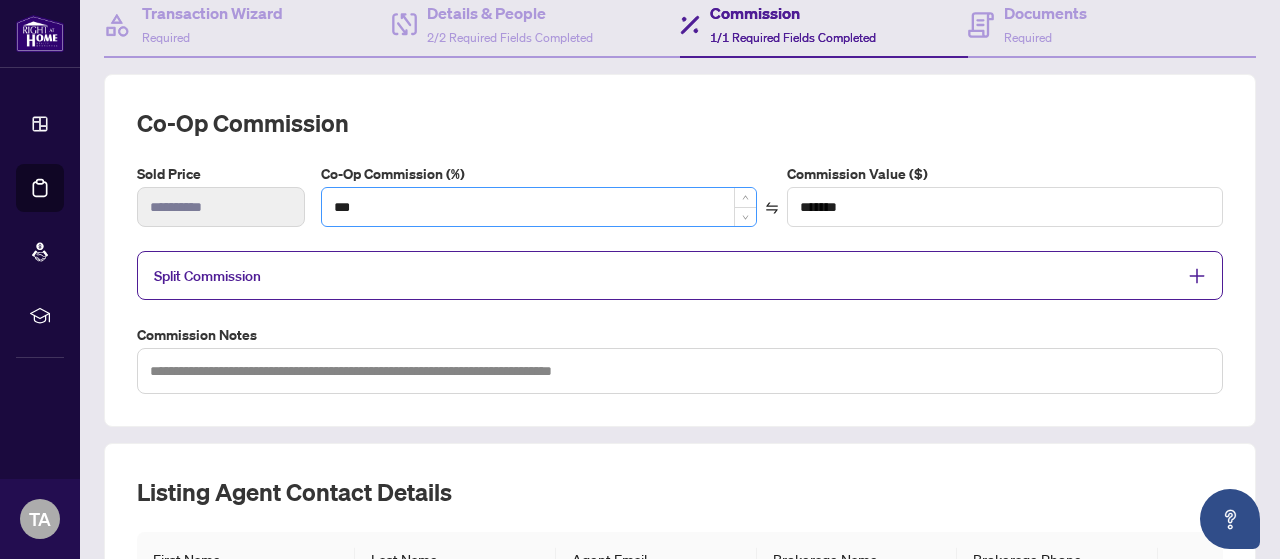 scroll, scrollTop: 0, scrollLeft: 0, axis: both 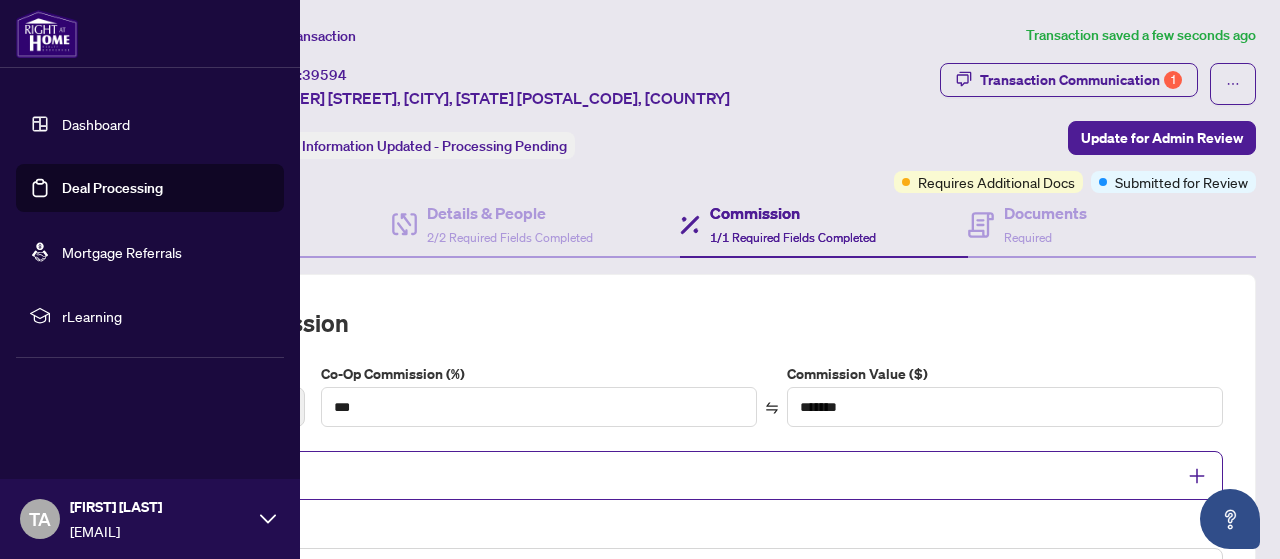click on "Deal Processing" at bounding box center [112, 188] 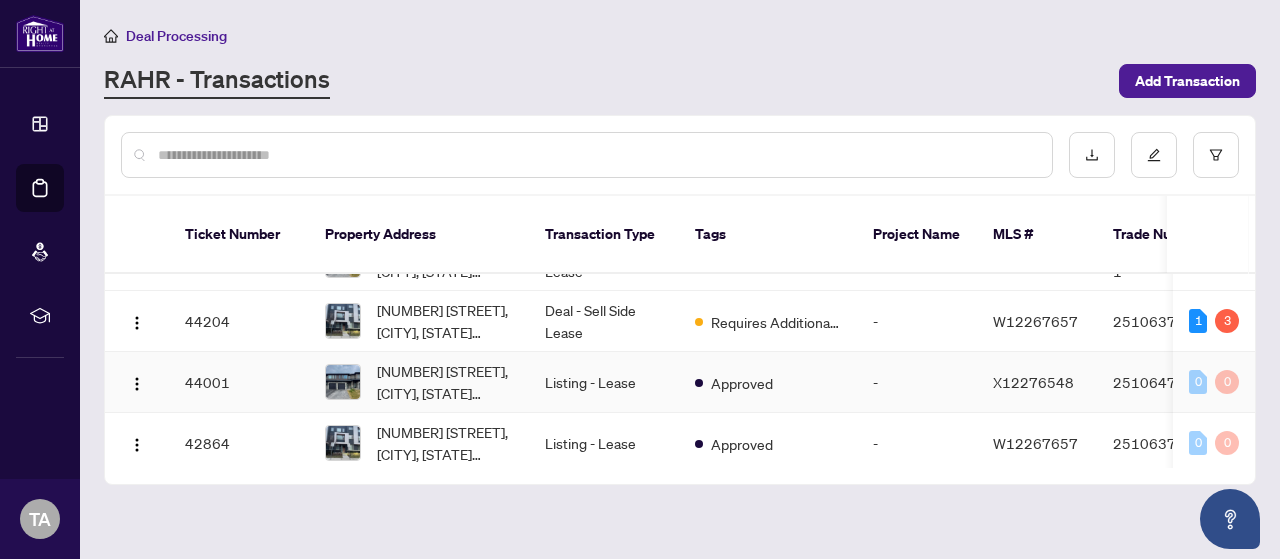 scroll, scrollTop: 300, scrollLeft: 0, axis: vertical 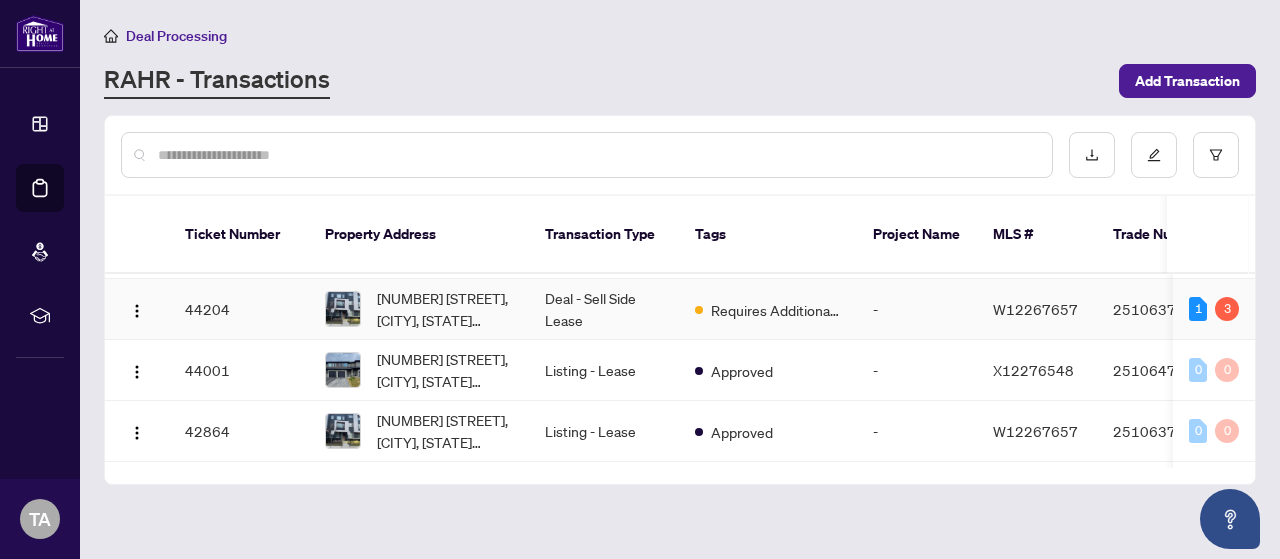 click on "Requires Additional Docs" at bounding box center [776, 310] 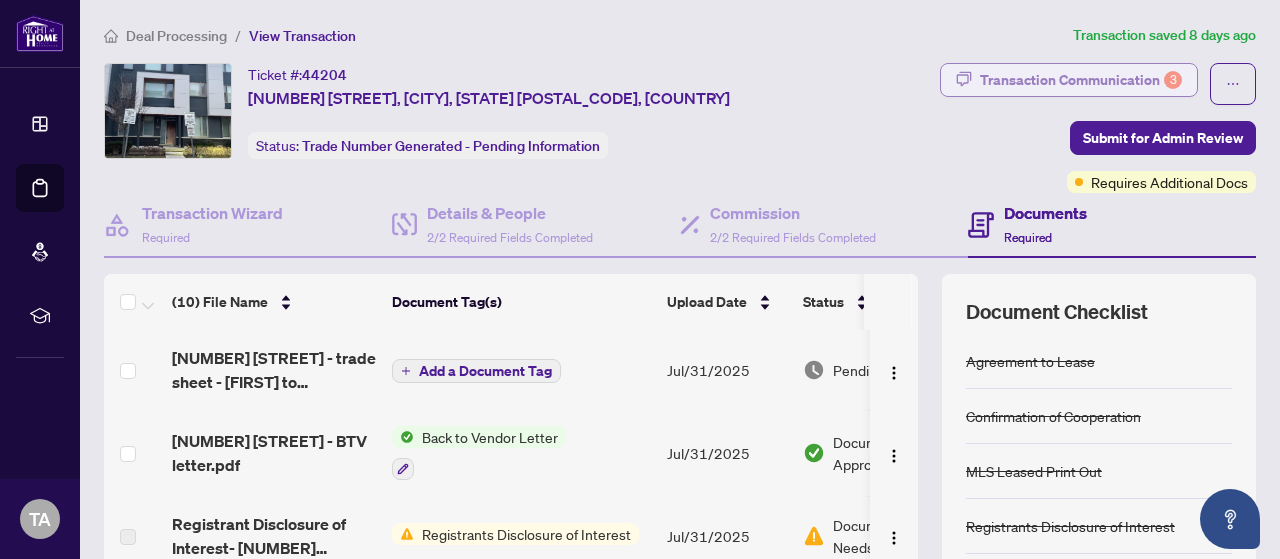 click on "Transaction Communication 3" at bounding box center [1081, 80] 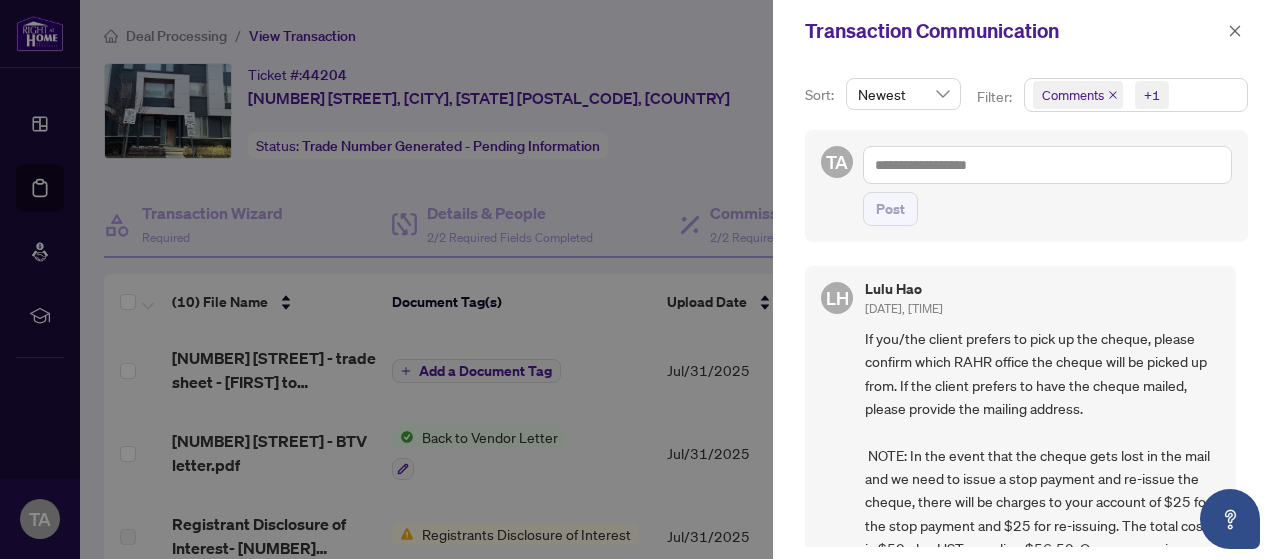 click 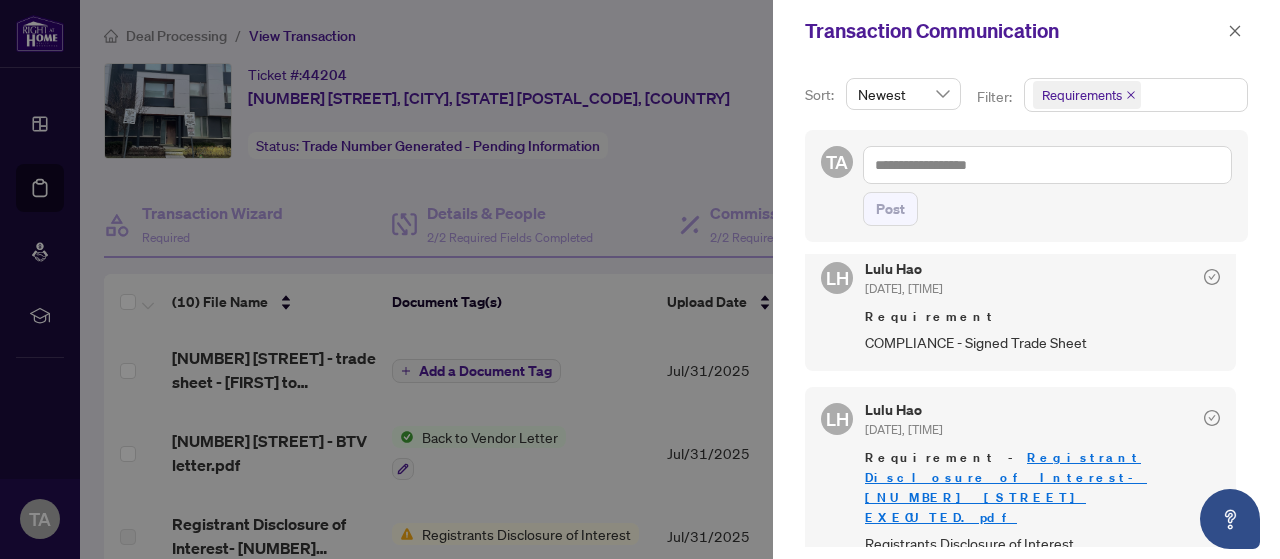 scroll, scrollTop: 328, scrollLeft: 0, axis: vertical 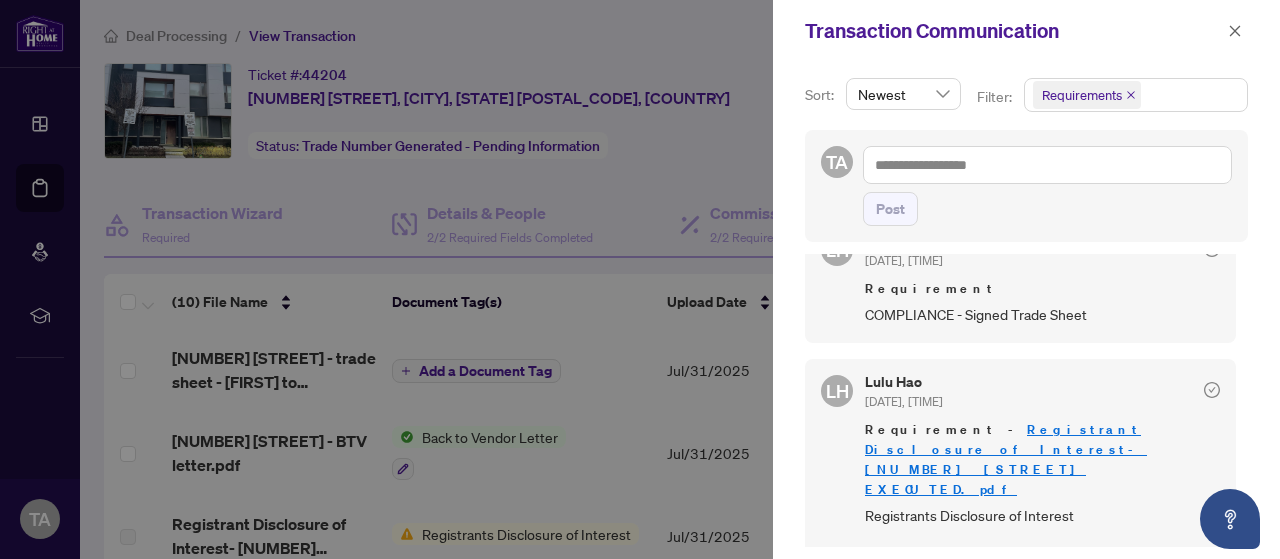 click at bounding box center [640, 279] 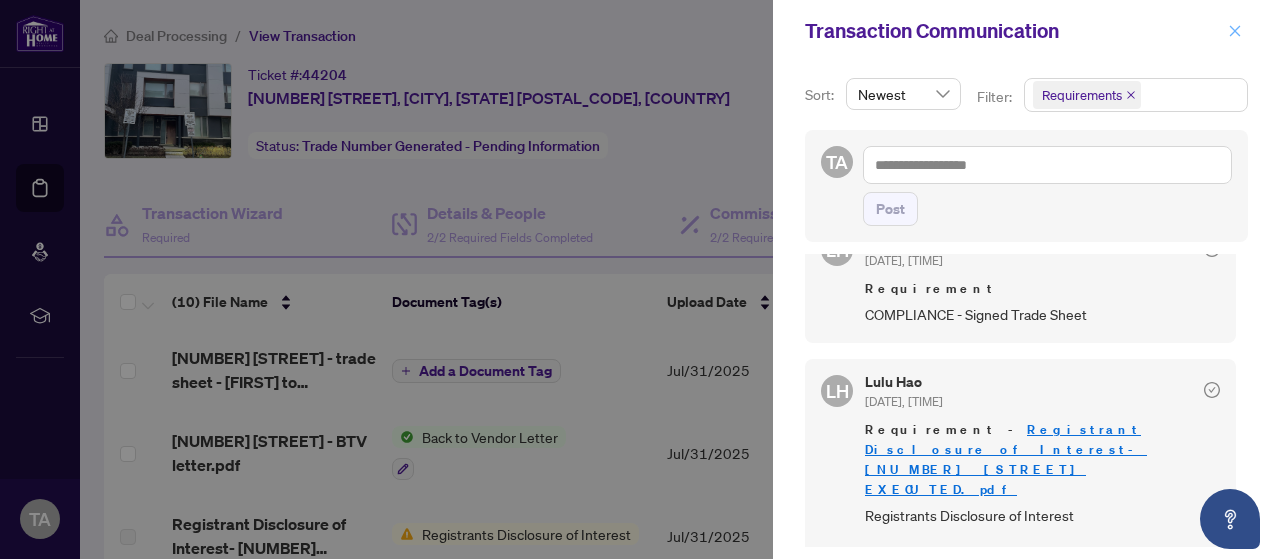 click 